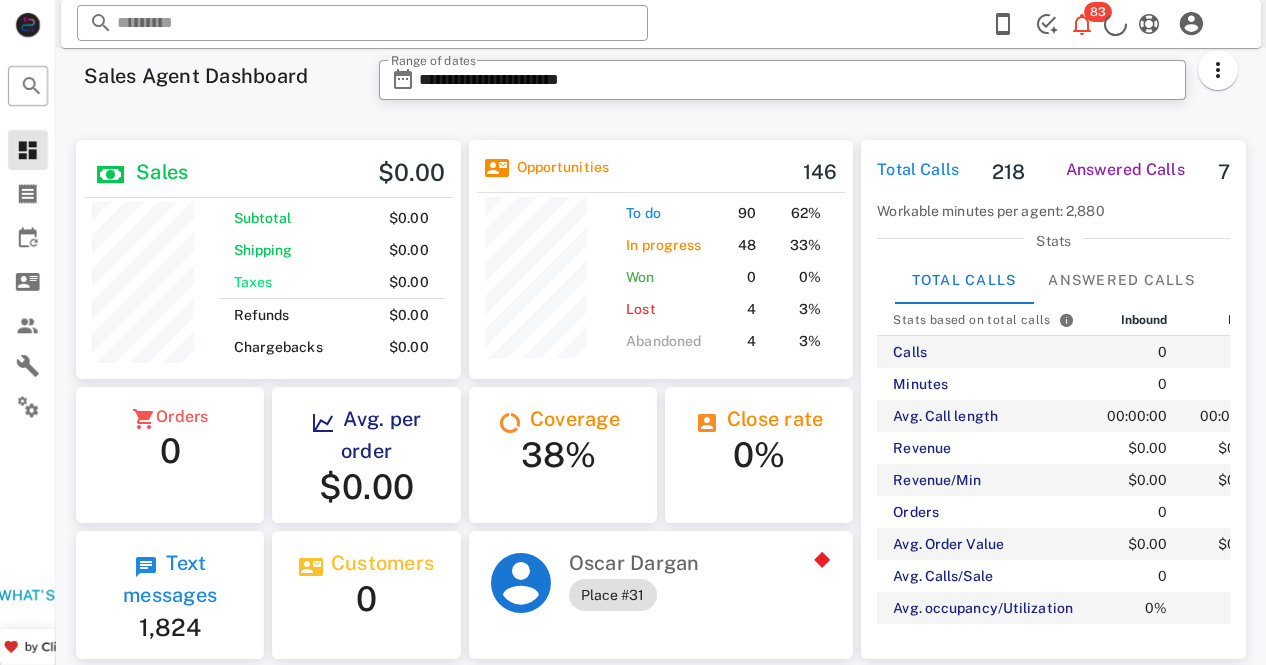 scroll, scrollTop: 0, scrollLeft: 0, axis: both 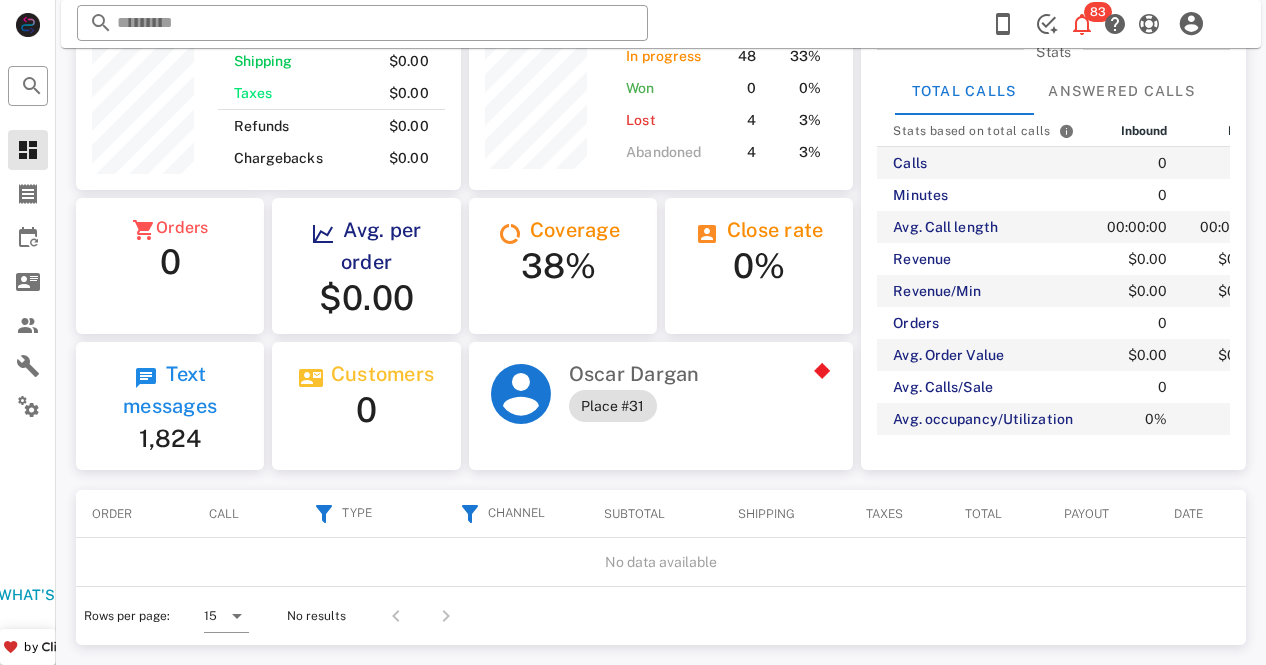 drag, startPoint x: 1258, startPoint y: 643, endPoint x: 1270, endPoint y: 596, distance: 48.507732 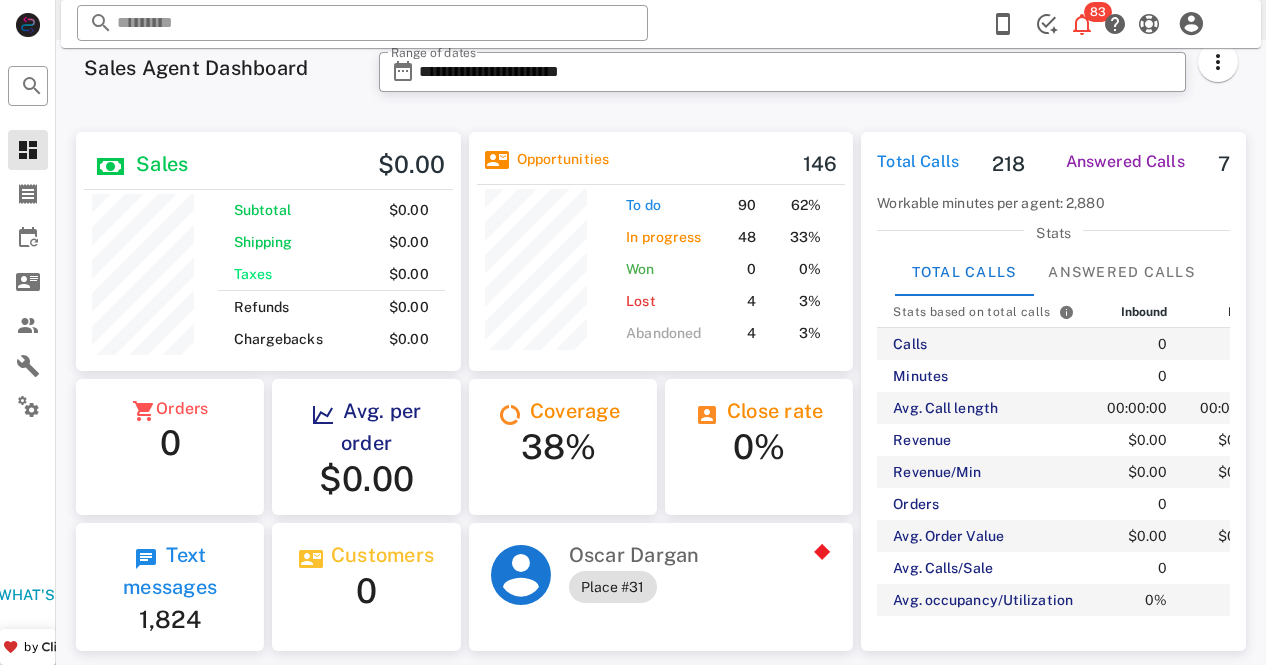 scroll, scrollTop: 0, scrollLeft: 0, axis: both 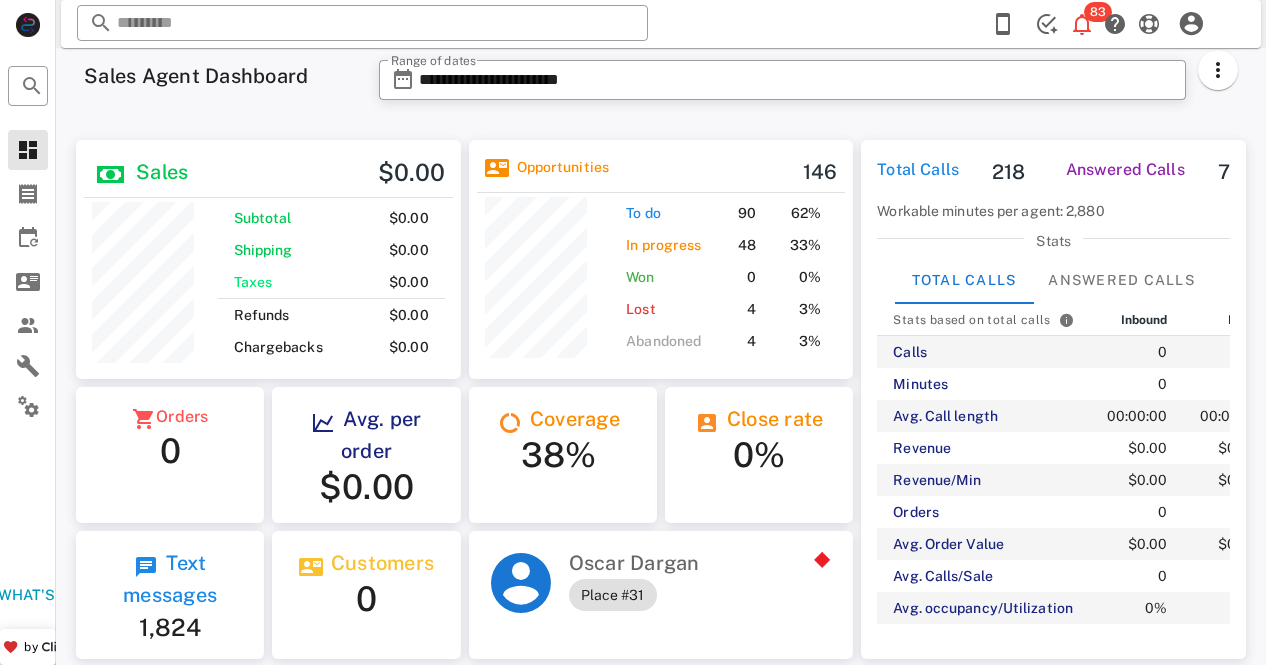 click on "Total Calls   218   Answered Calls   7   Workable minutes per agent: 2,880  Stats  Total Calls   Answered Calls   Stats based on total calls  Inbound Dials Total  Calls   0   218   218   Minutes   0   149   149   Avg. Call length   00:00:00   00:00:41   00:00:41   Revenue   $0.00   $0.00   $0.00   Revenue/Min   $0.00   $0.00   $0.00   Orders   0   0   0   Avg. Order Value   $0.00   $0.00   $0.00   Avg. Calls/Sale   0   0   0   Avg. occupancy/Utilization   0%   5%   5%" at bounding box center [1053, 399] 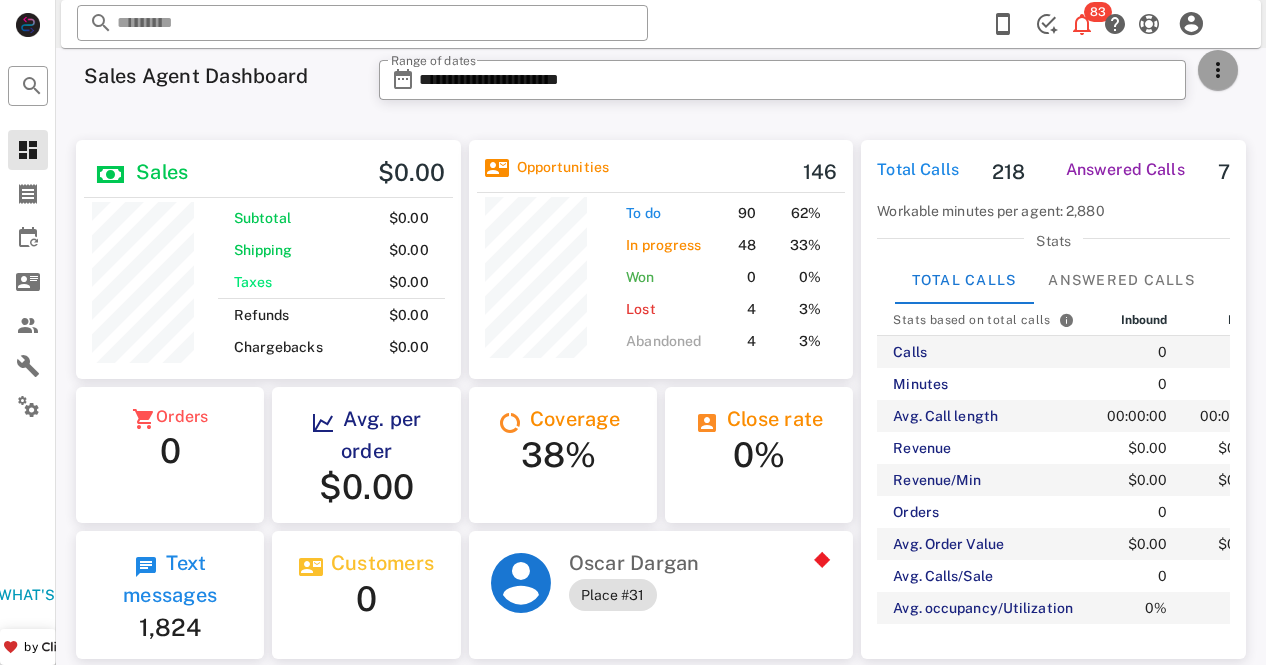 click at bounding box center (1218, 70) 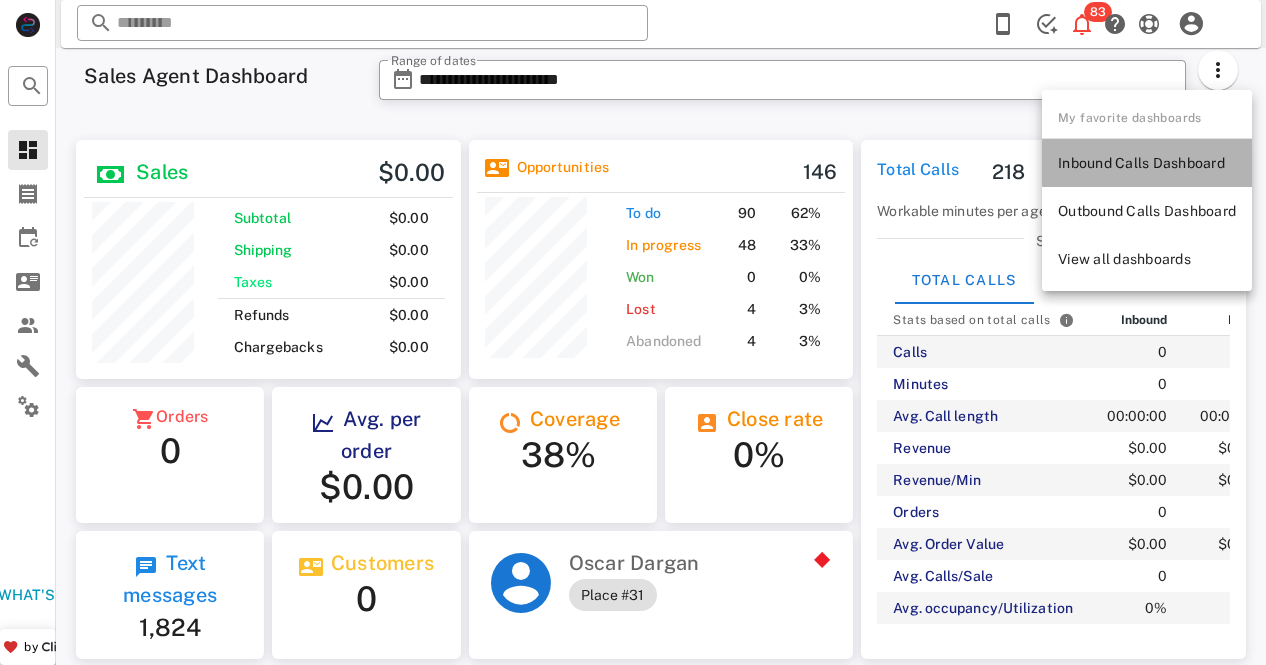 click on "Inbound Calls Dashboard" at bounding box center (1147, 163) 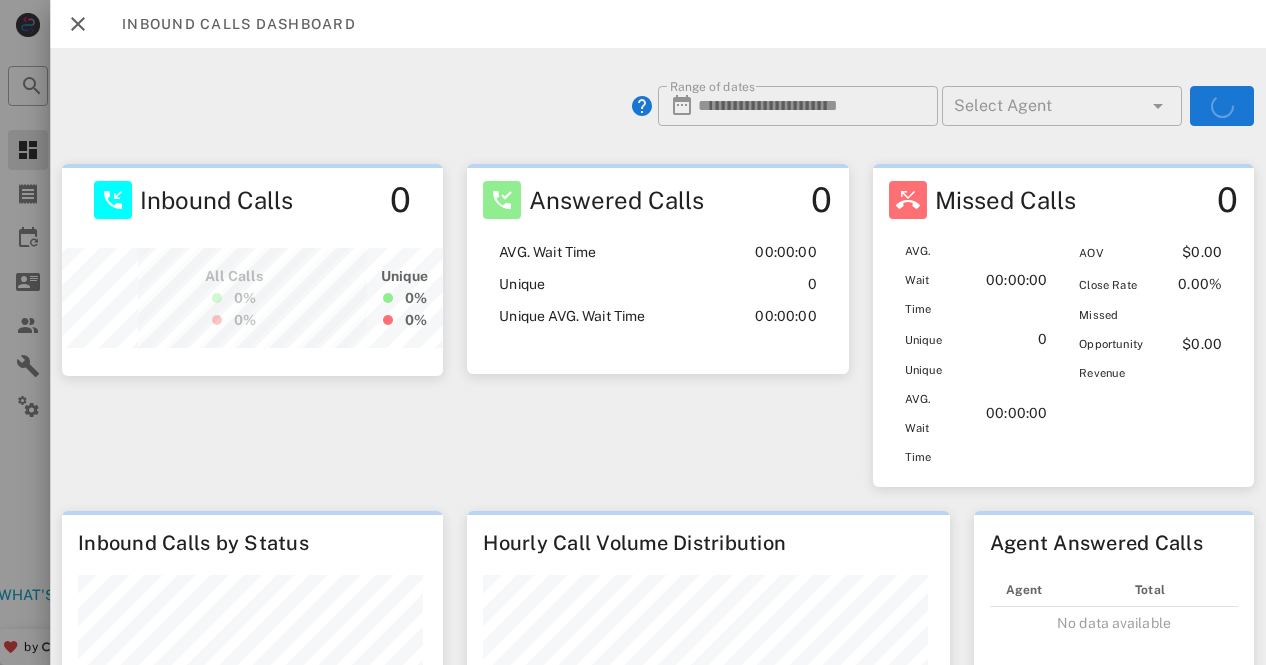 scroll, scrollTop: 999788, scrollLeft: 999623, axis: both 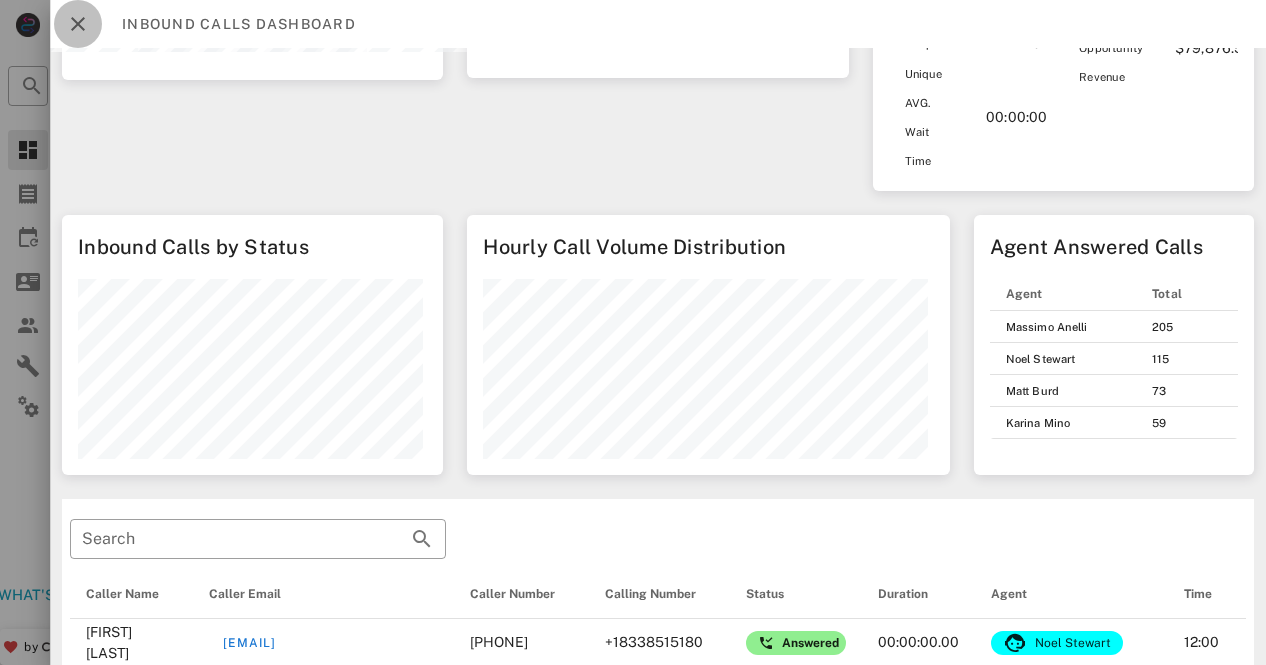 click at bounding box center (78, 24) 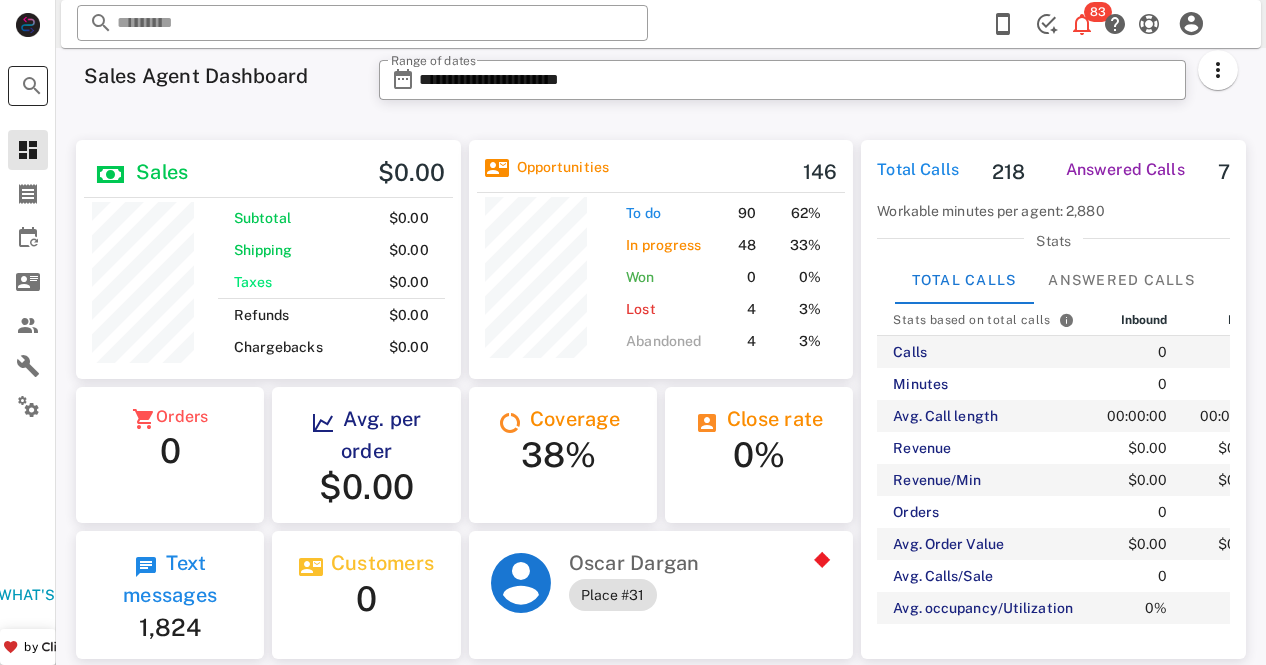 scroll, scrollTop: 254, scrollLeft: 320, axis: both 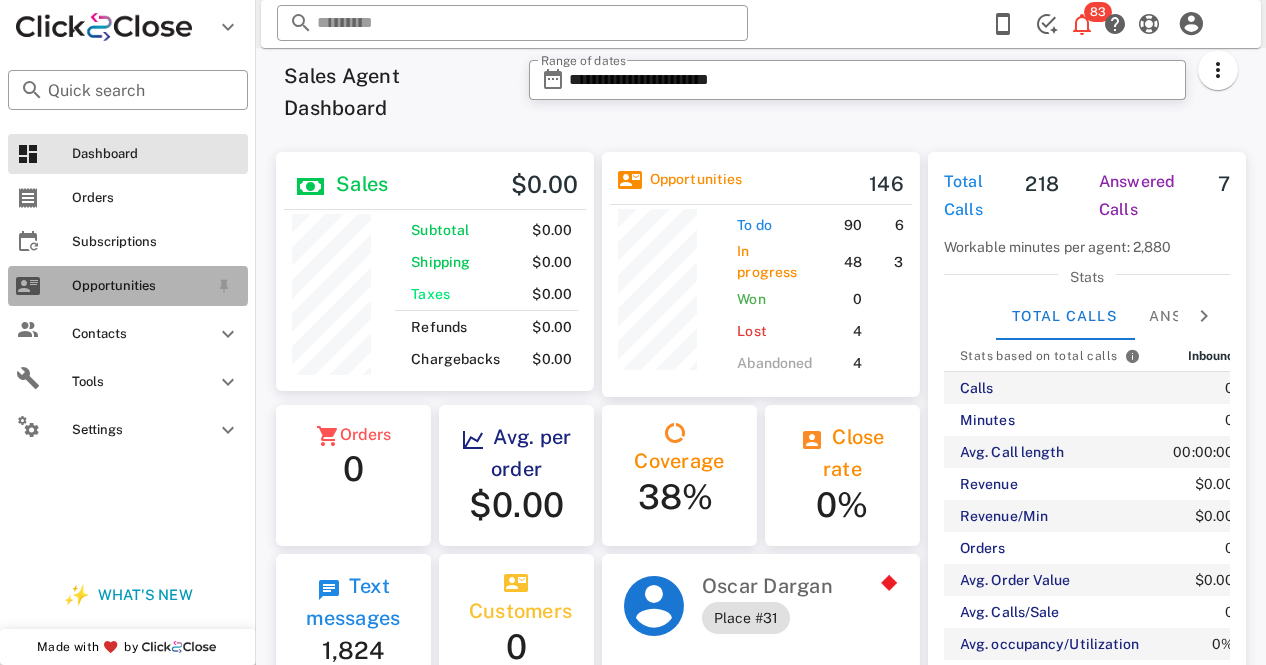 click on "Opportunities" at bounding box center [128, 286] 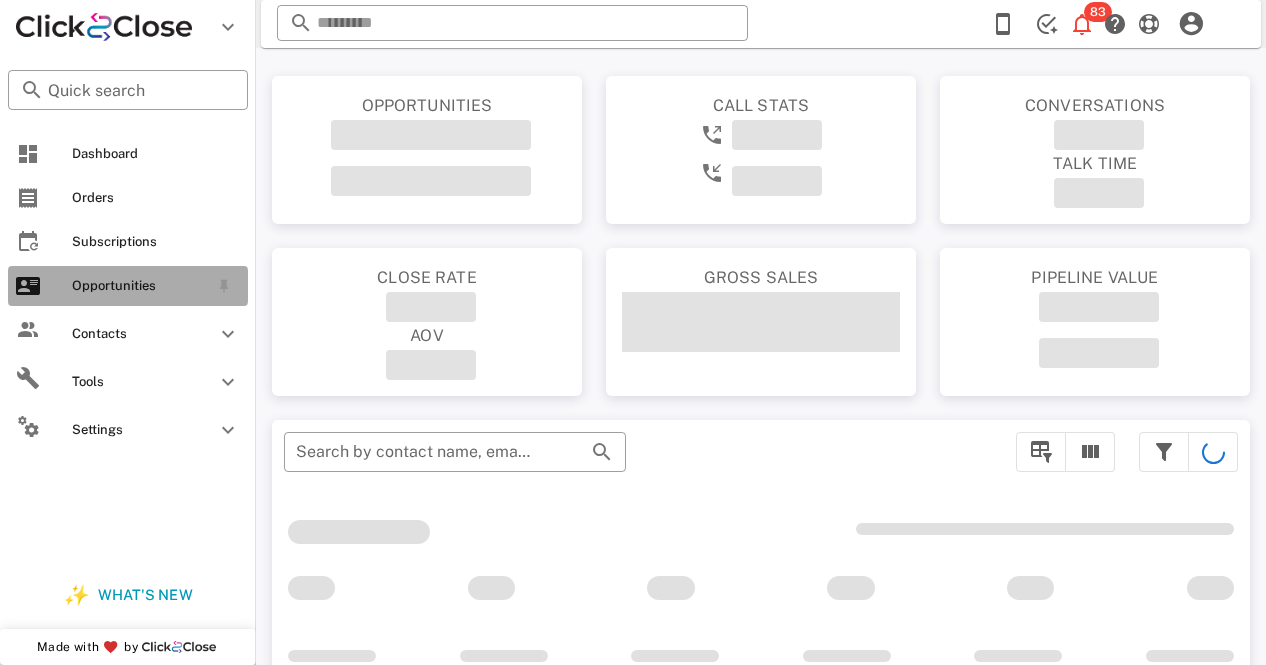 click on "Opportunities" at bounding box center [128, 286] 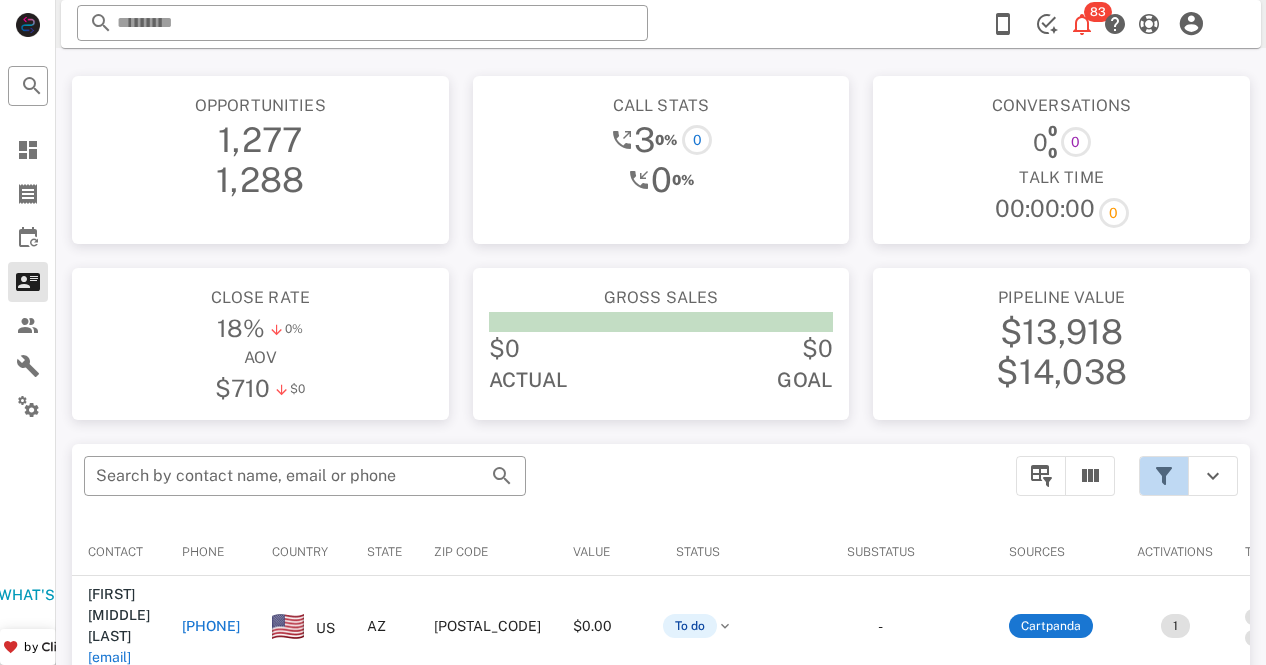 click at bounding box center (1164, 476) 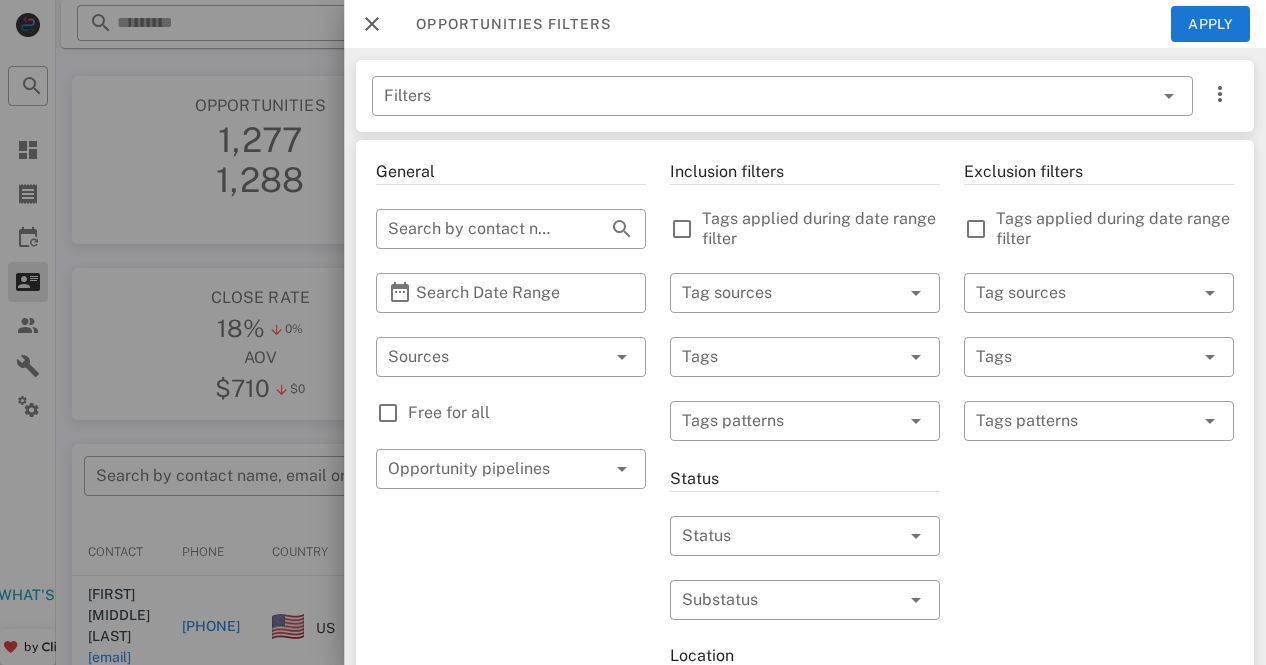 click on "**********" at bounding box center (661, 546) 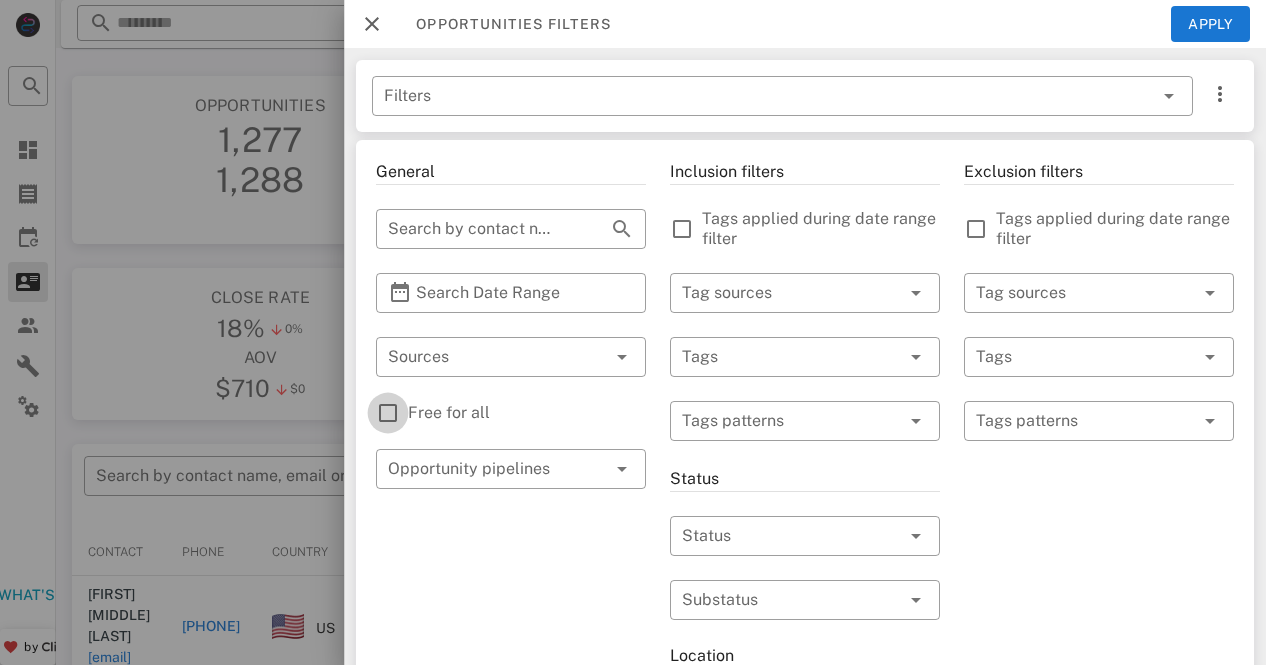 click at bounding box center (388, 413) 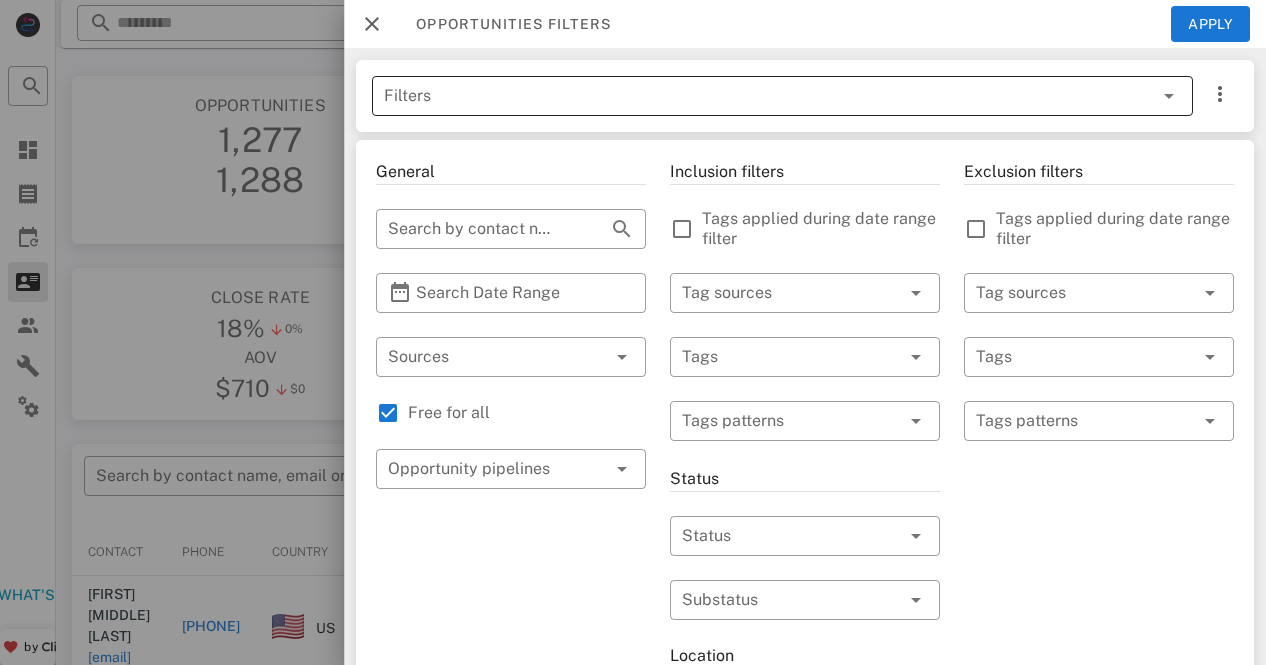 click at bounding box center [1169, 96] 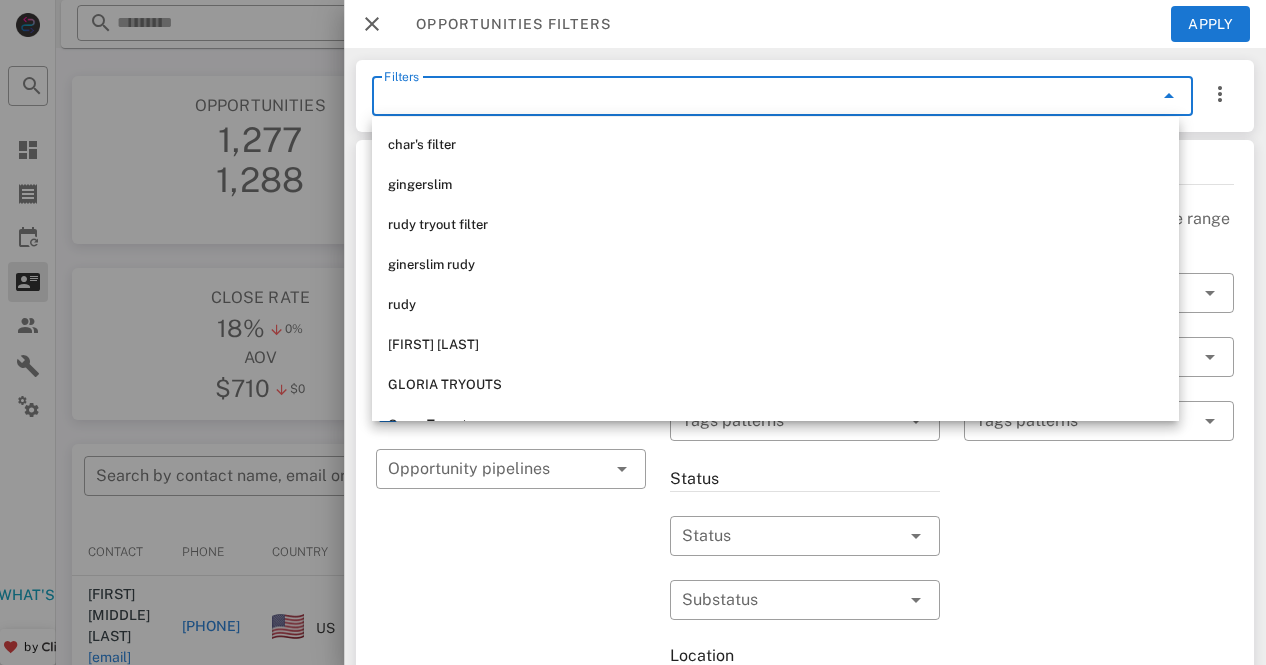 drag, startPoint x: 1146, startPoint y: 93, endPoint x: 824, endPoint y: 325, distance: 396.87277 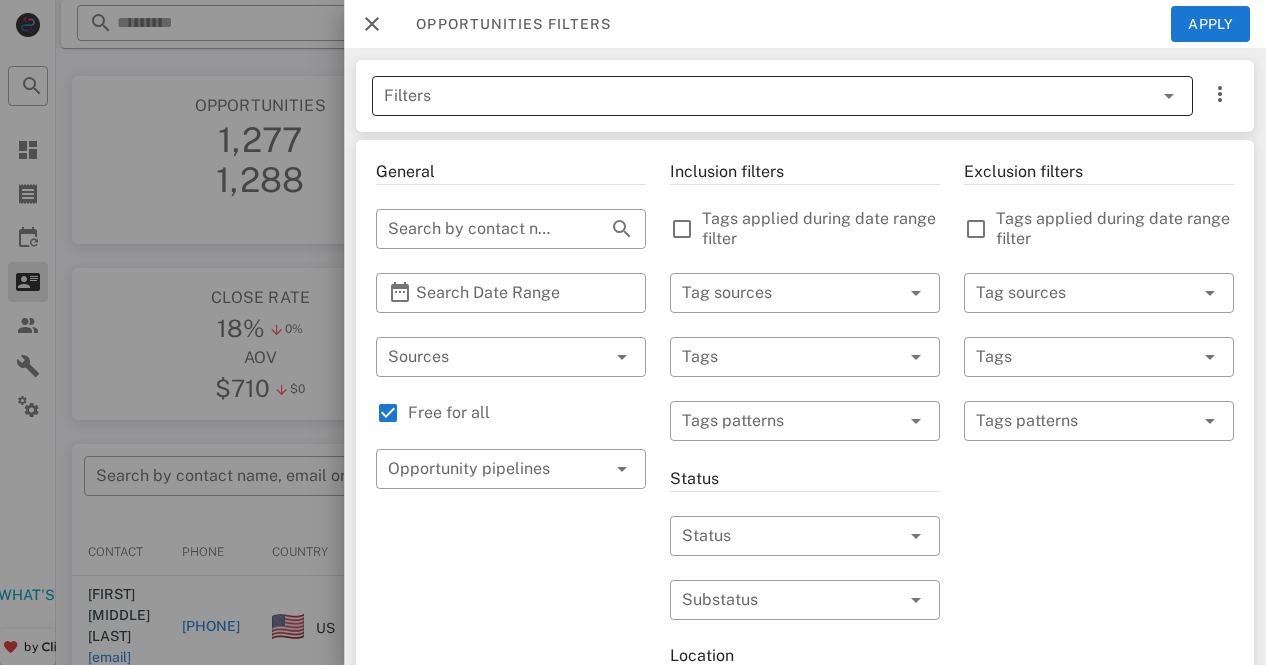 click at bounding box center [1141, 96] 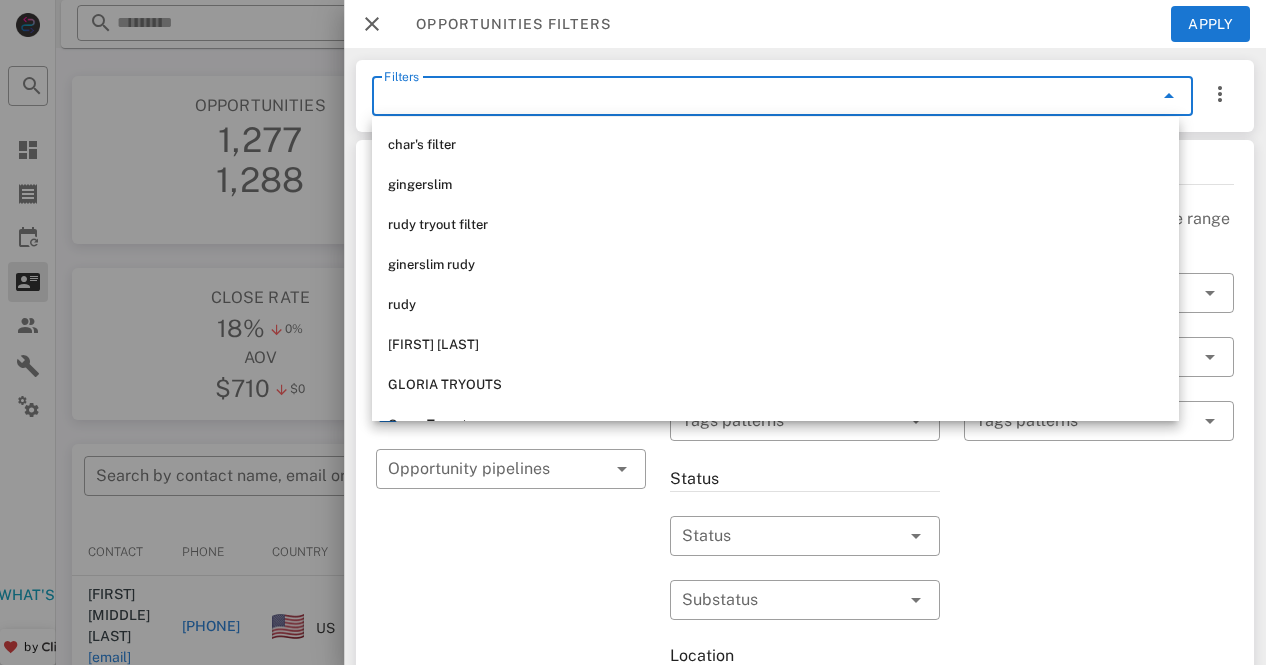 scroll, scrollTop: 32, scrollLeft: 0, axis: vertical 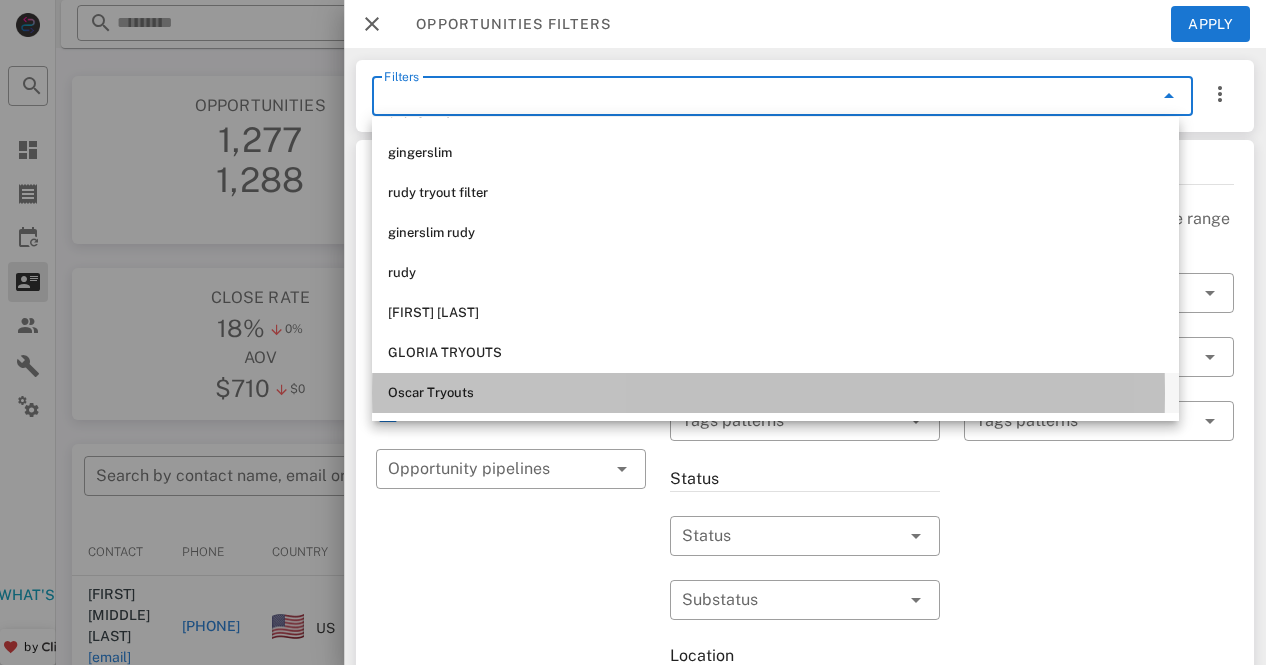 click on "Oscar Tryouts" at bounding box center [775, 393] 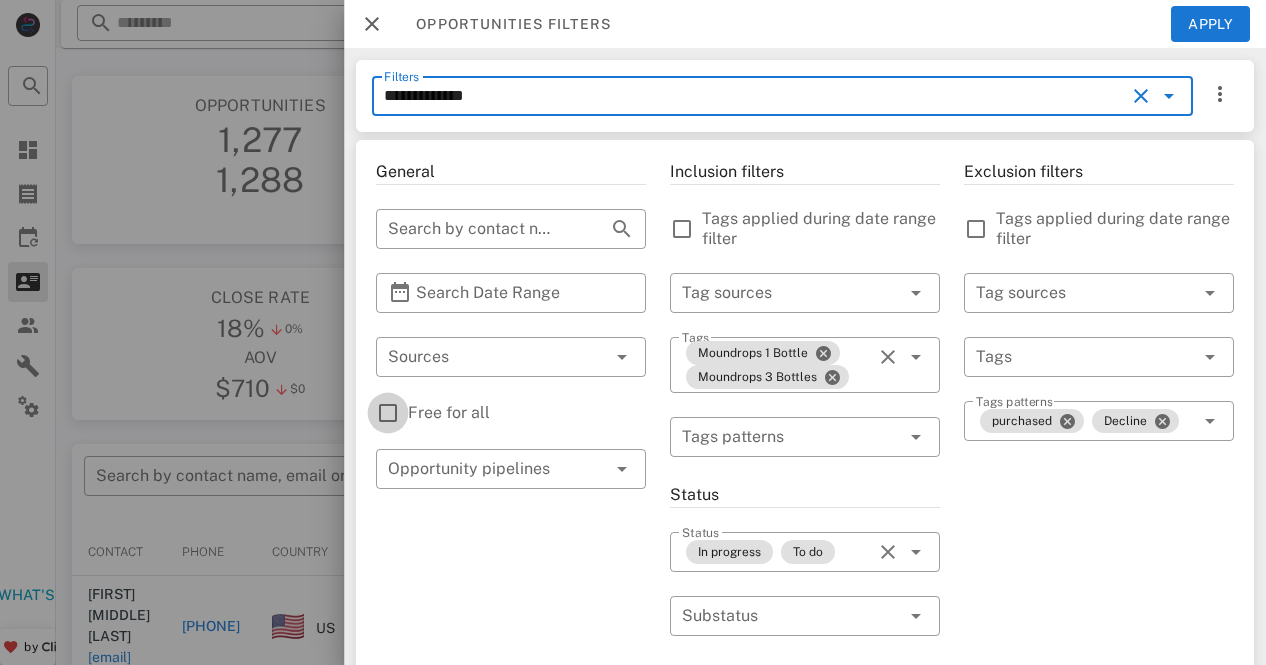 click at bounding box center (388, 413) 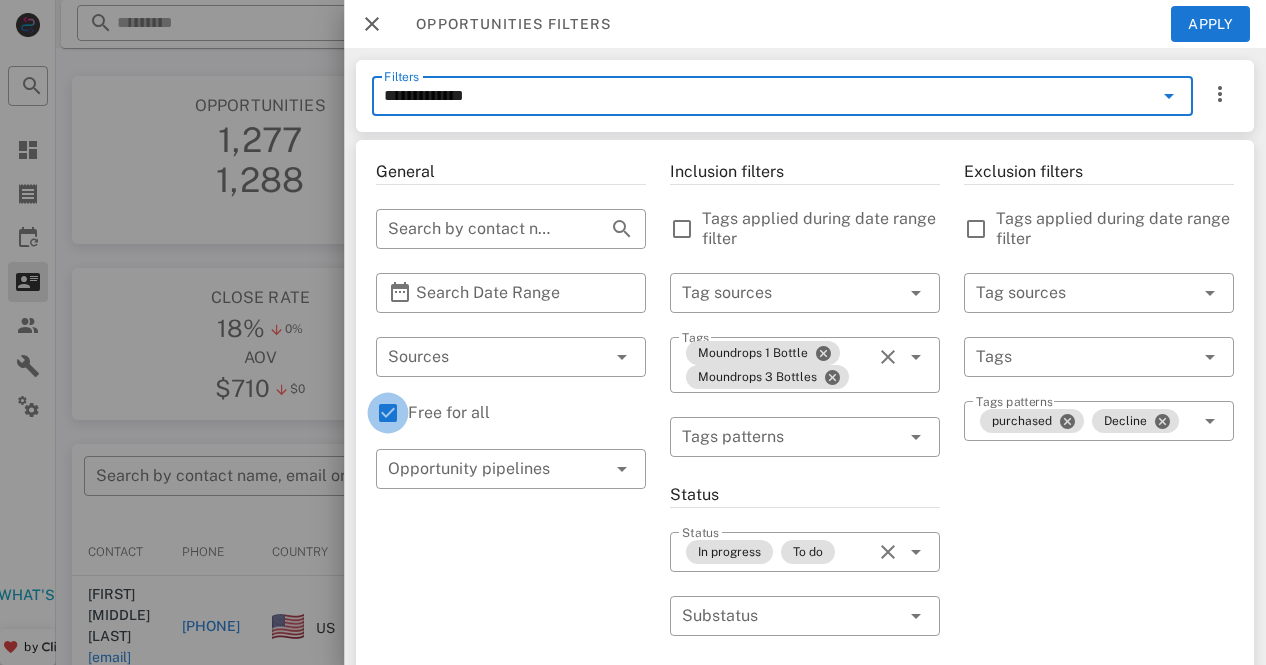 type 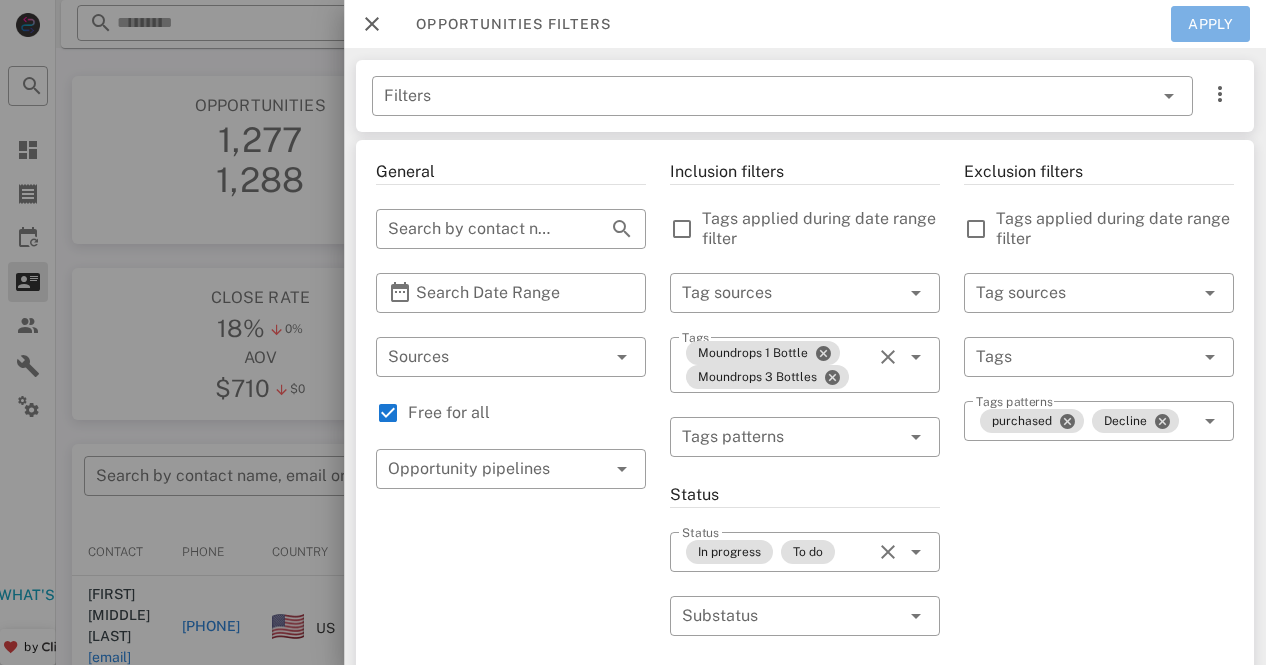 click on "Apply" at bounding box center (1211, 24) 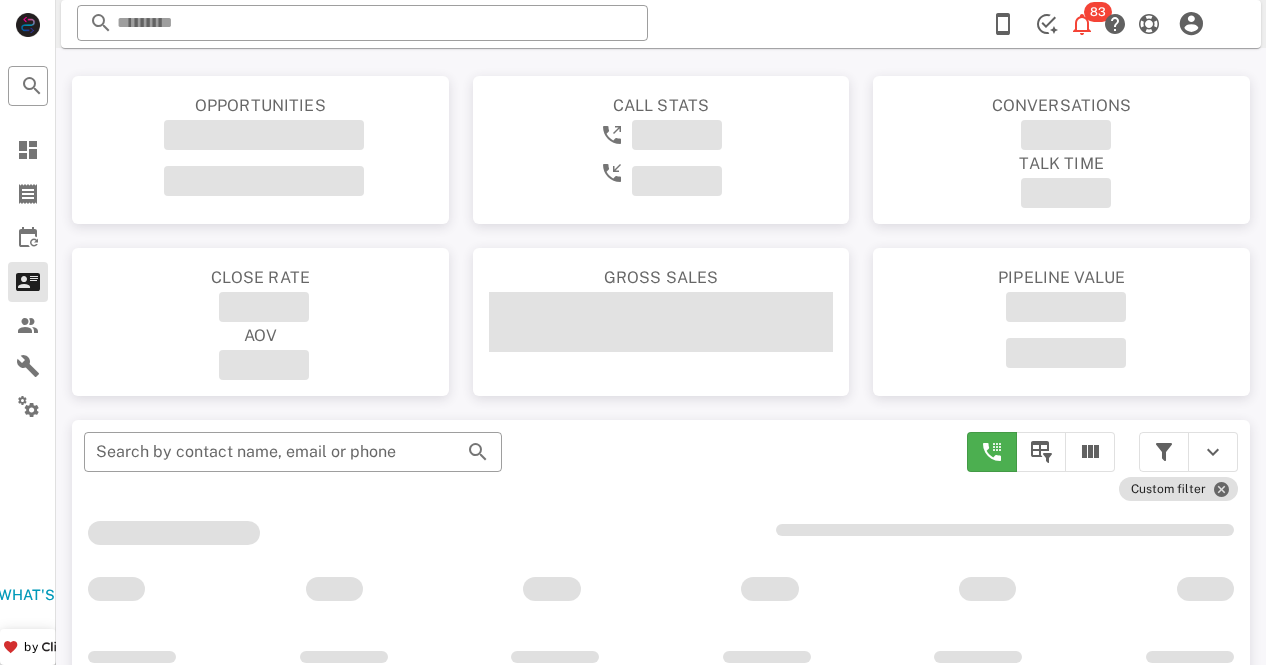 click on "Reload browser Accept" at bounding box center [1237, 24] 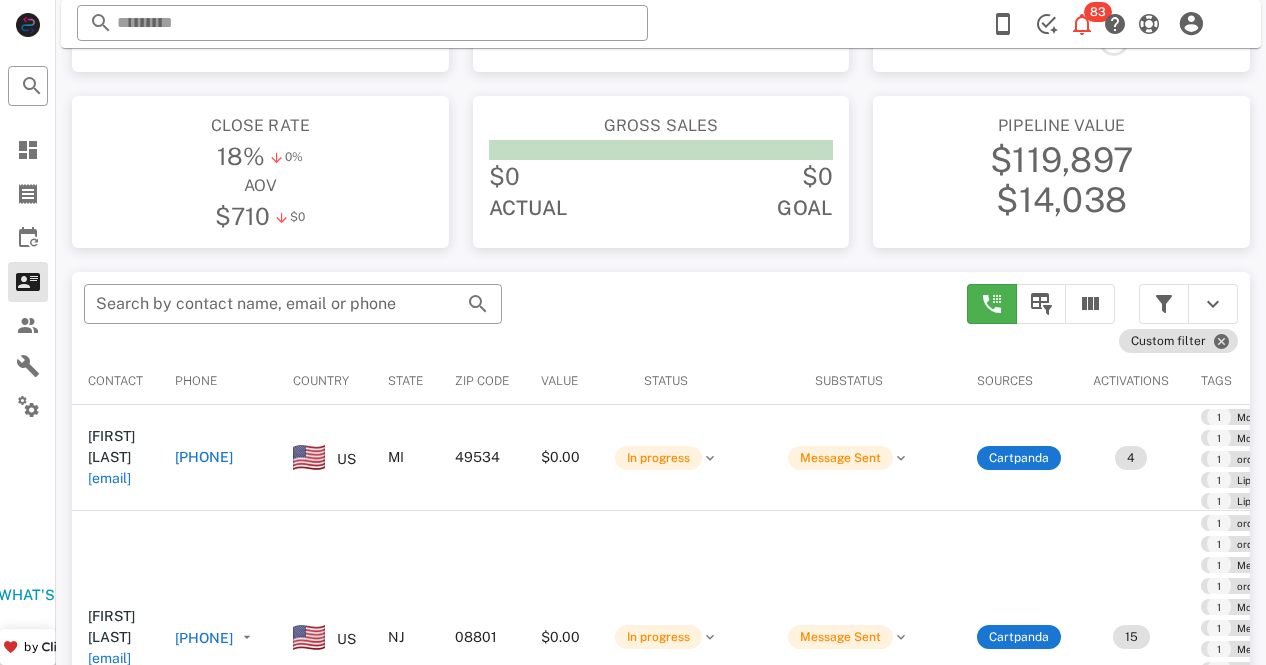 scroll, scrollTop: 172, scrollLeft: 0, axis: vertical 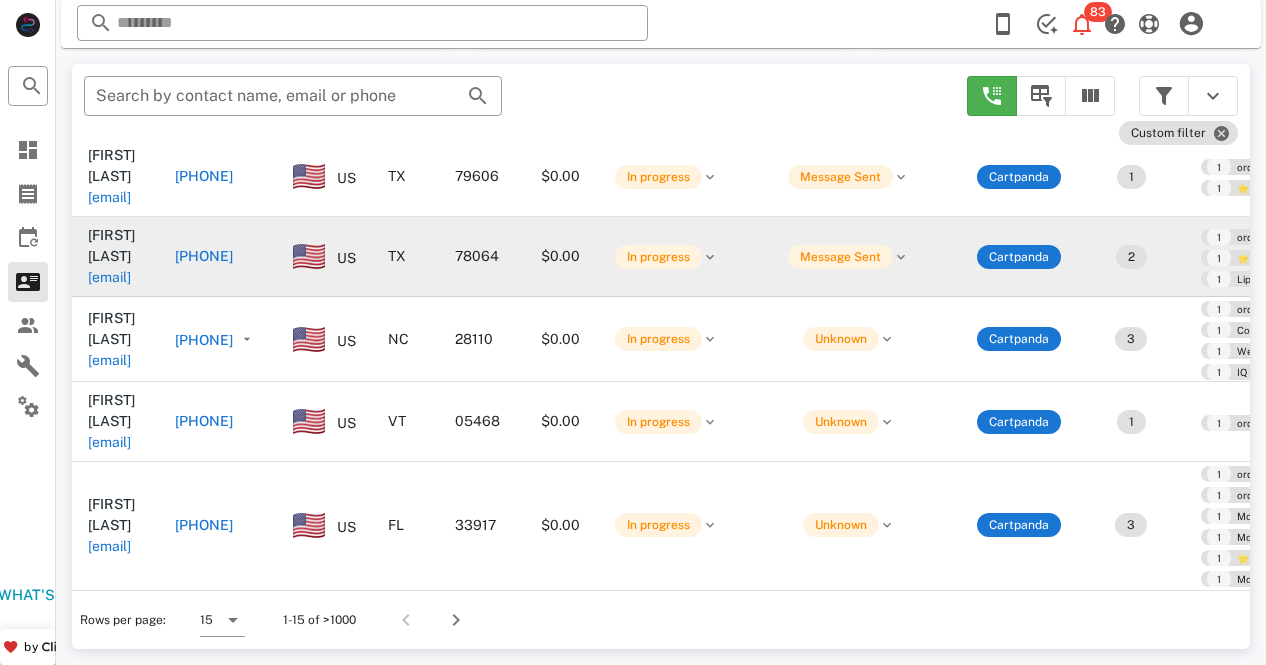 click on "[PHONE]" at bounding box center (204, 256) 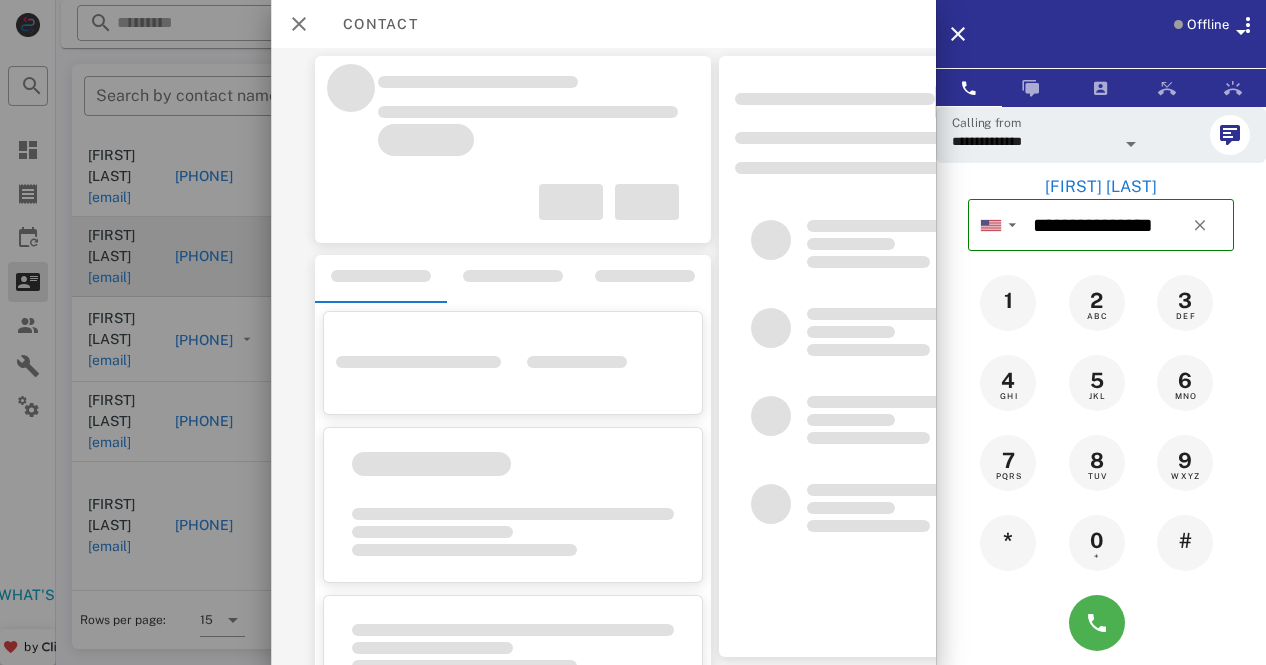 click at bounding box center [503, 201] 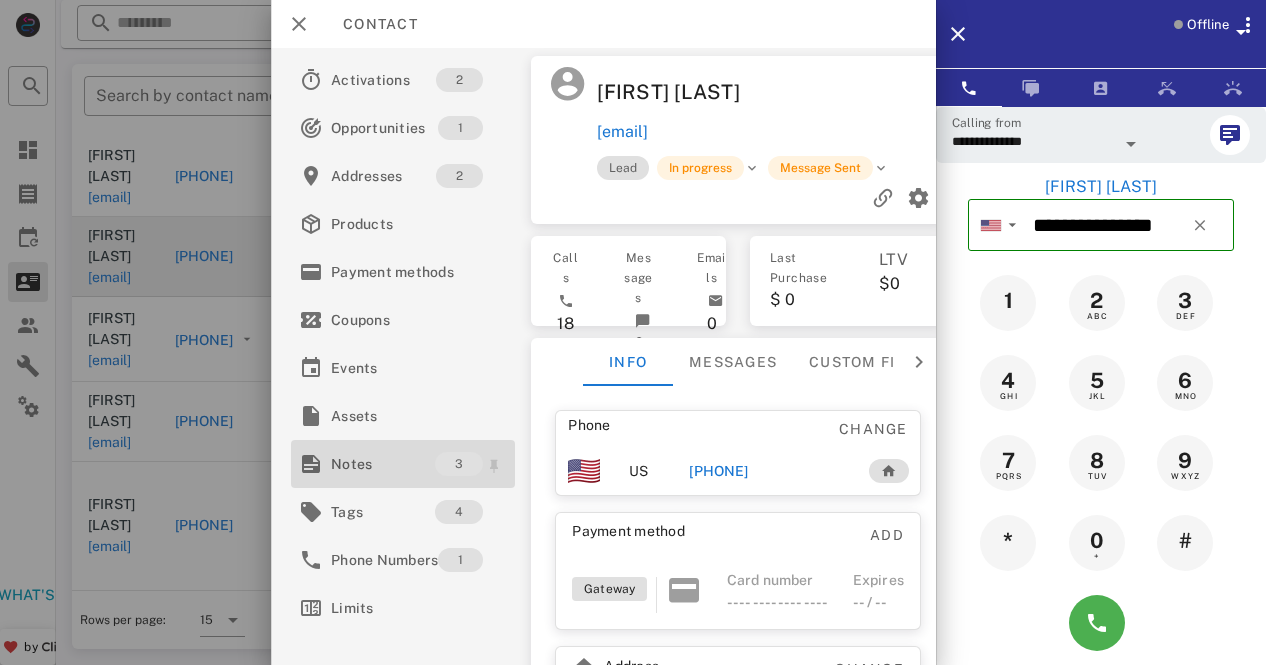 drag, startPoint x: 480, startPoint y: 486, endPoint x: 390, endPoint y: 467, distance: 91.983696 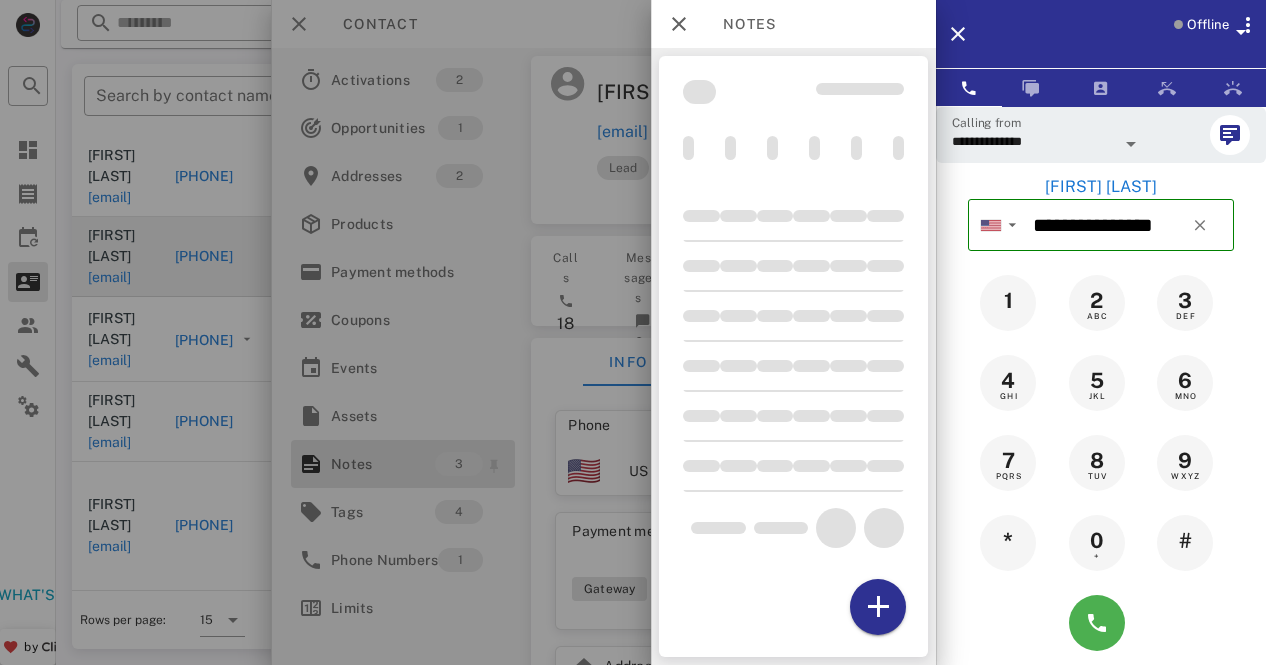 click at bounding box center (633, 332) 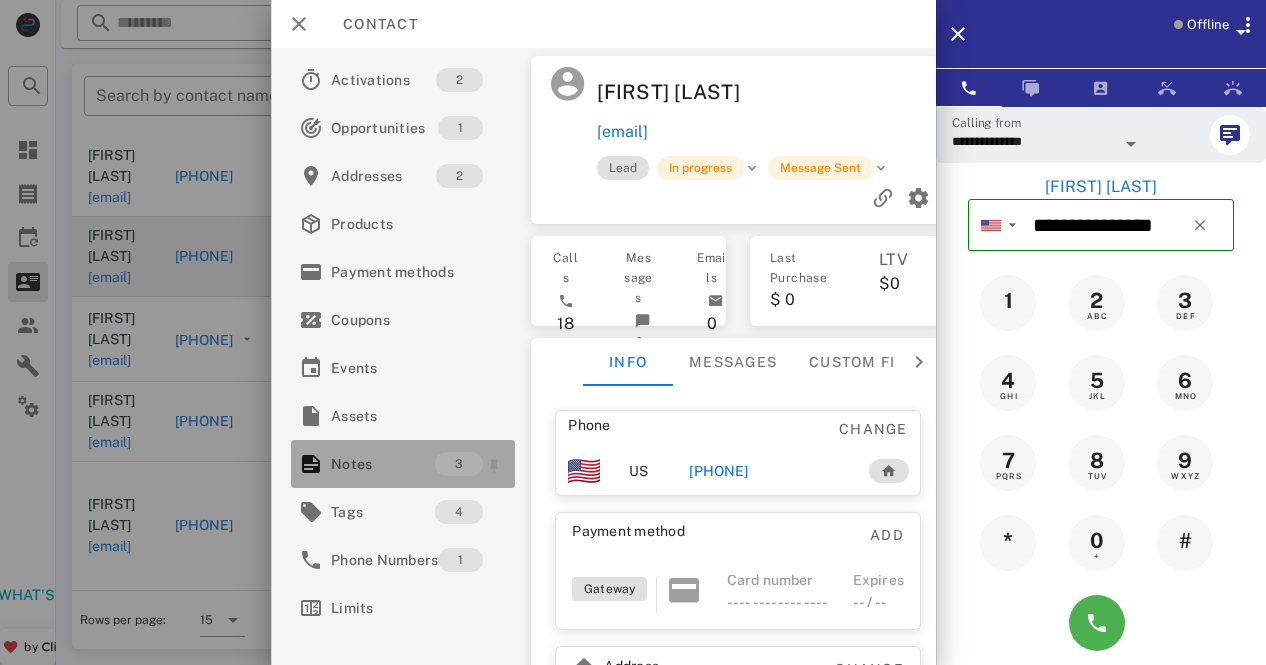 click on "Notes" at bounding box center [383, 464] 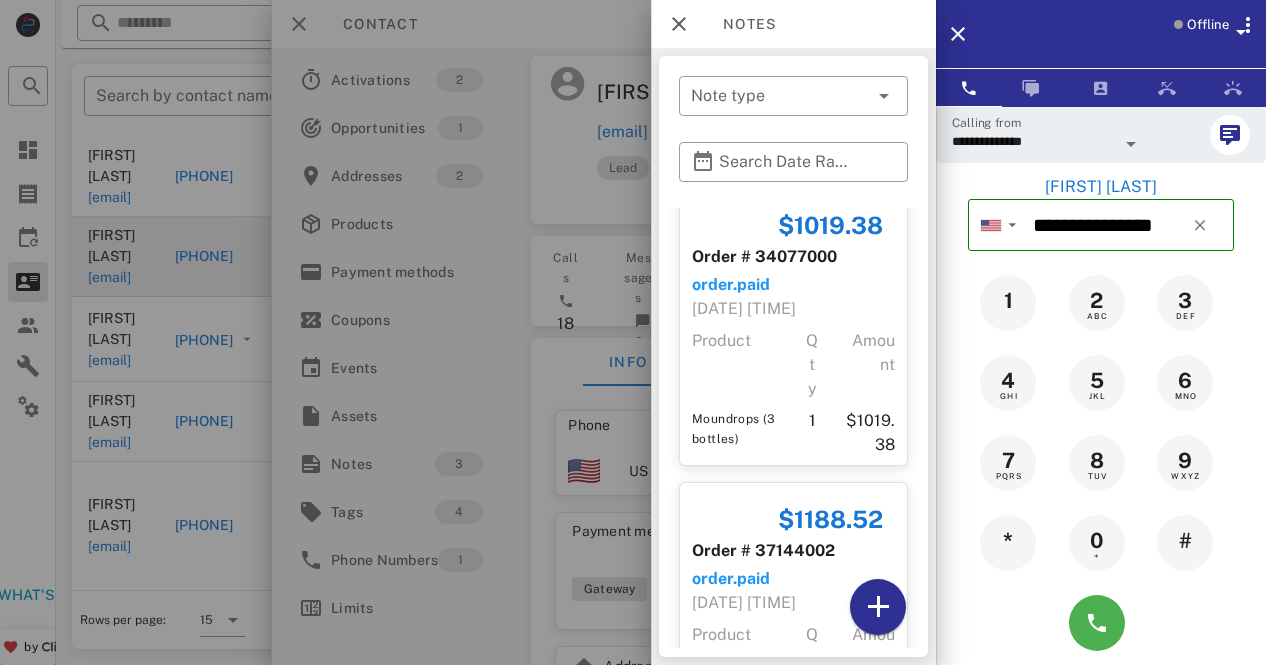 scroll, scrollTop: 0, scrollLeft: 0, axis: both 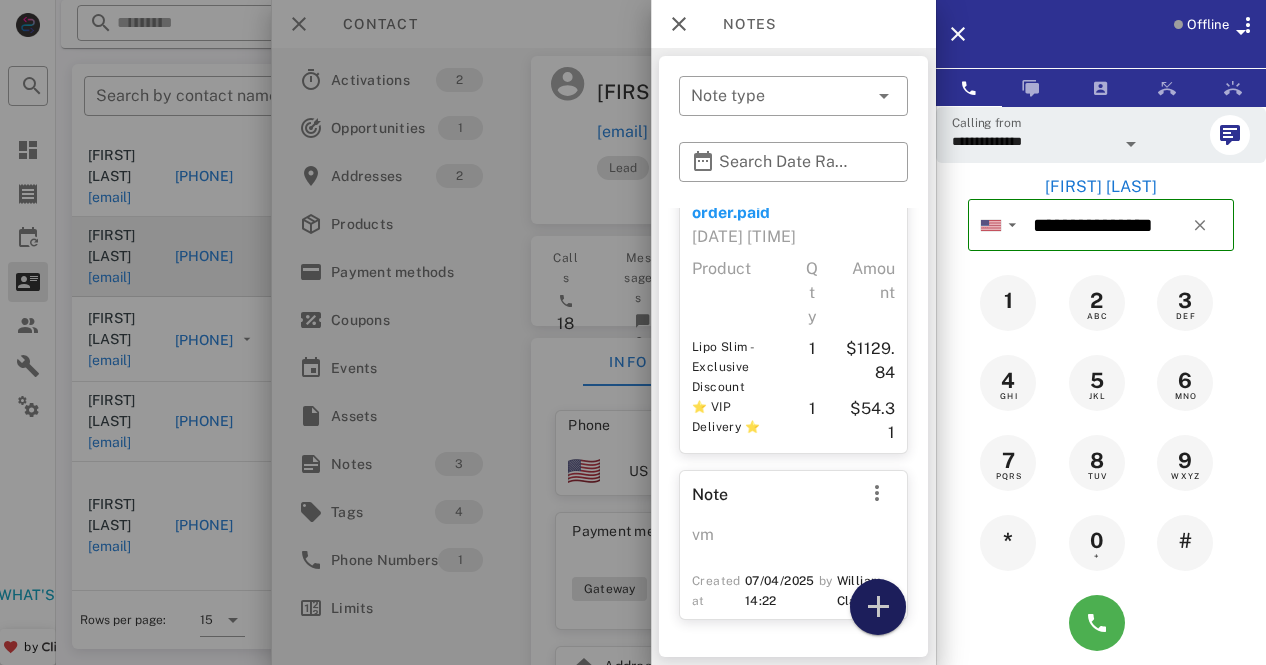 click at bounding box center (878, 607) 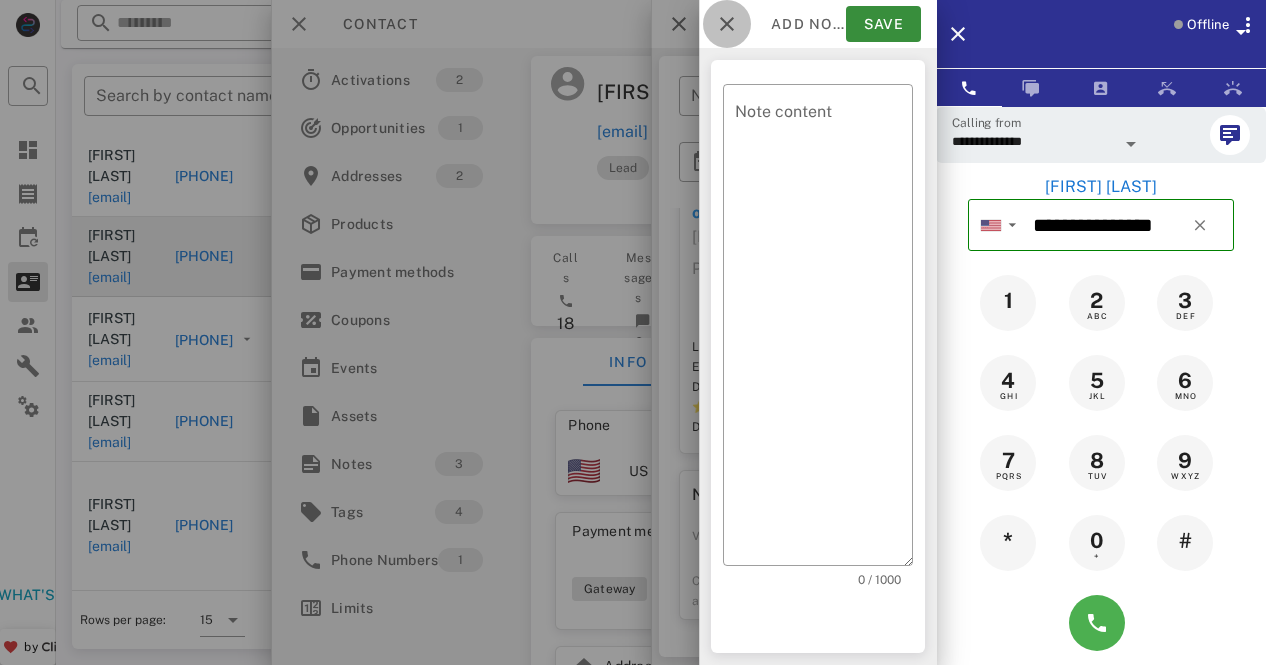 click at bounding box center [727, 24] 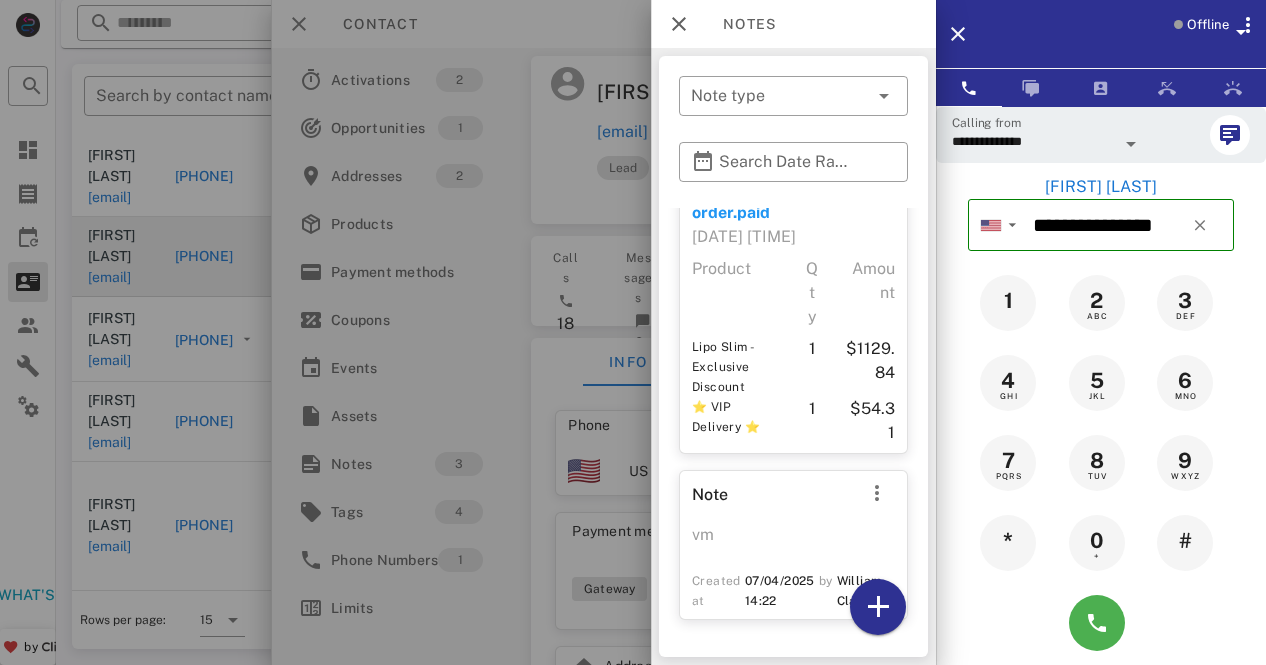 scroll, scrollTop: 403, scrollLeft: 0, axis: vertical 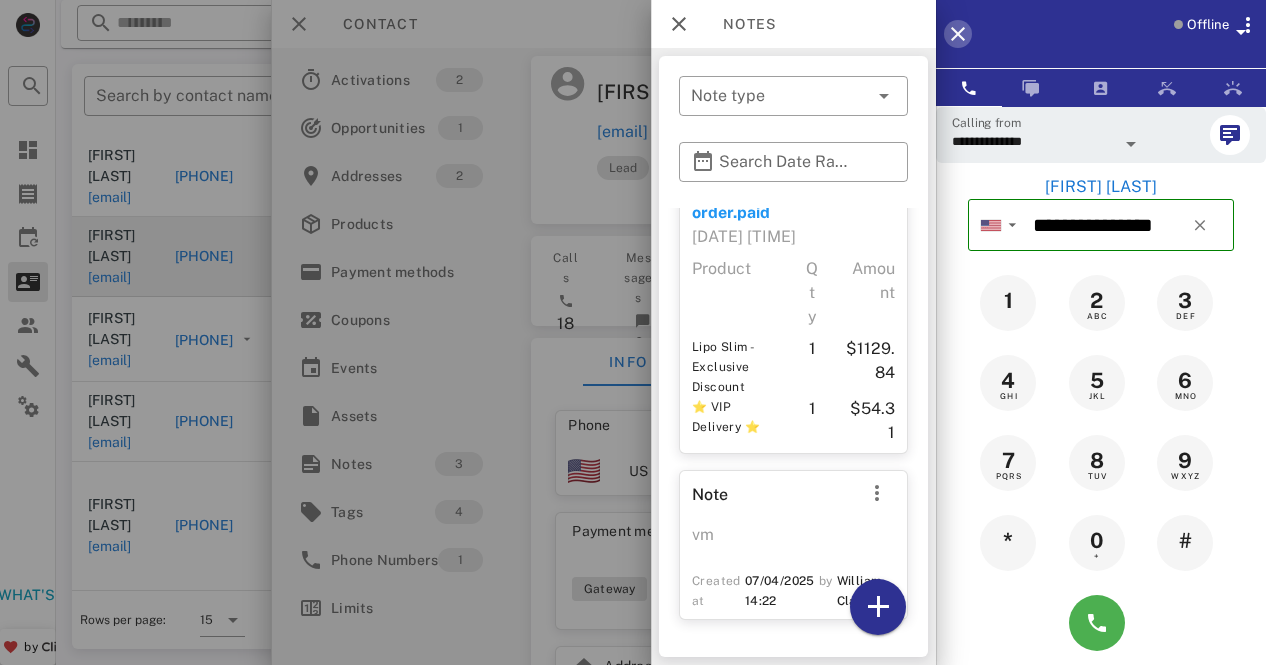 click at bounding box center [958, 34] 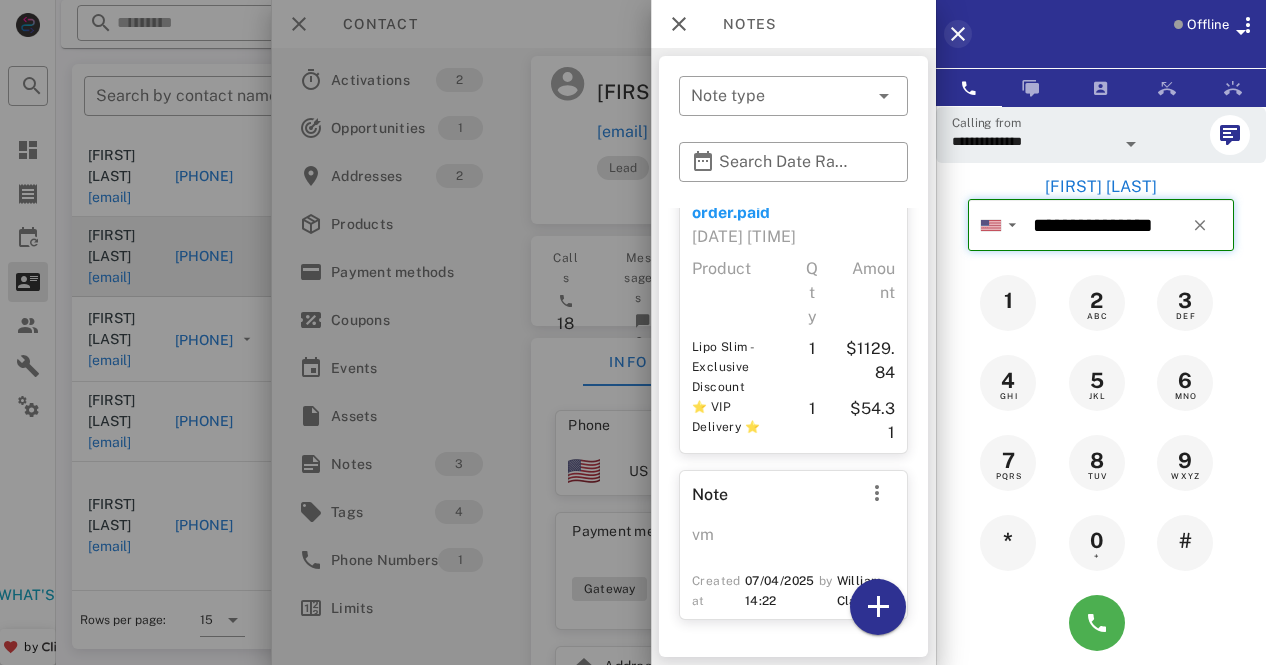 type 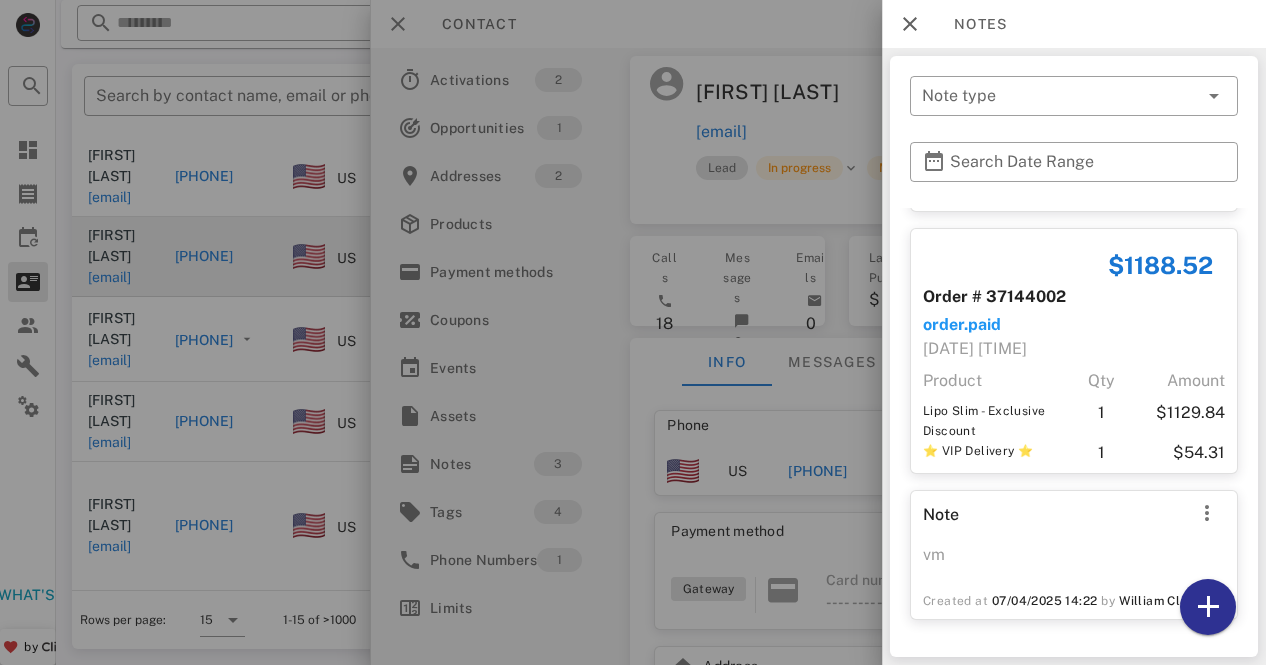 scroll, scrollTop: 219, scrollLeft: 0, axis: vertical 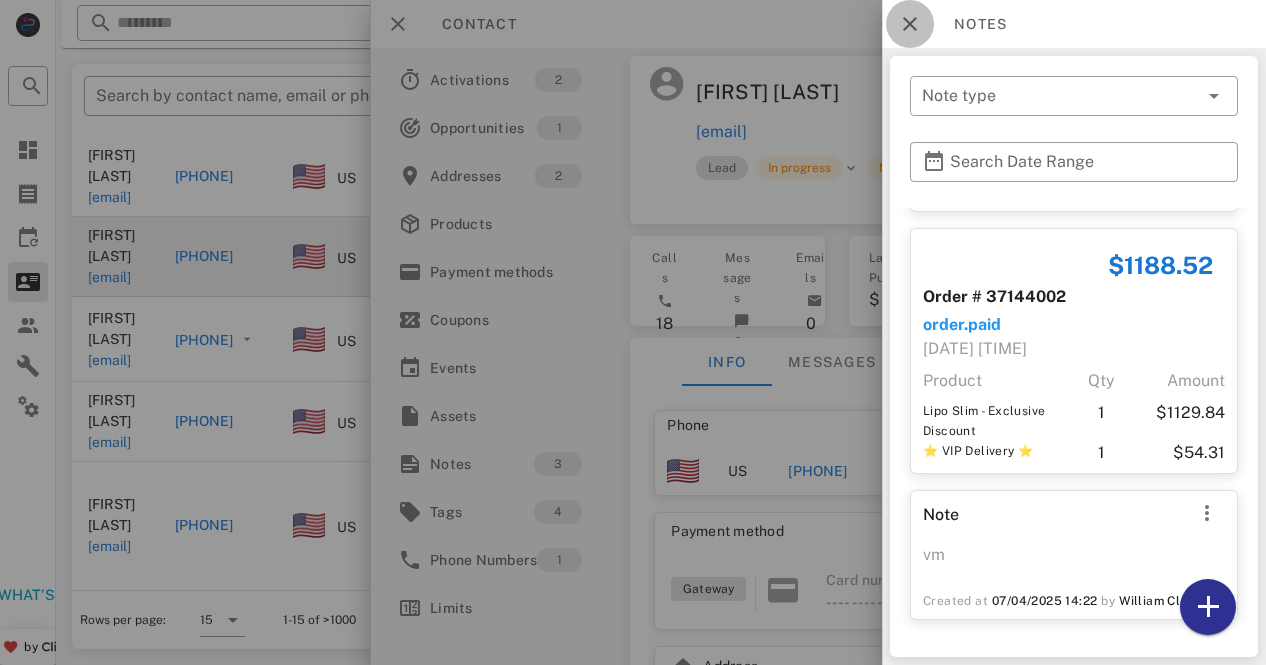 click at bounding box center [910, 24] 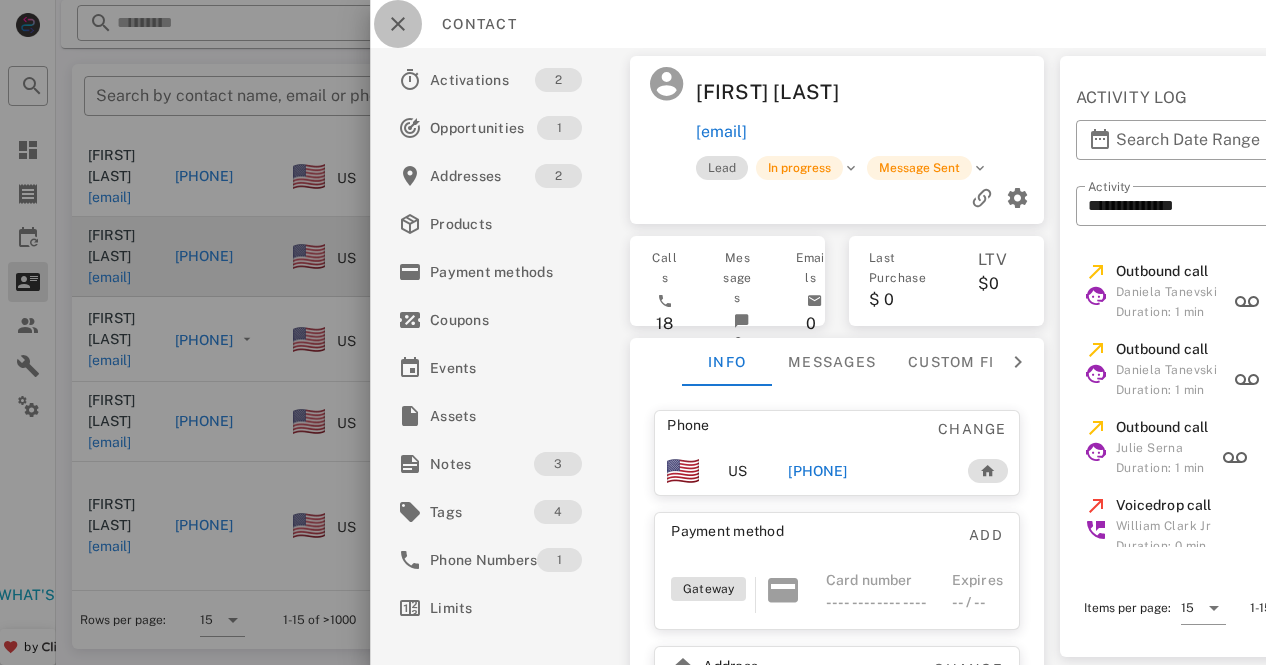 click at bounding box center (398, 24) 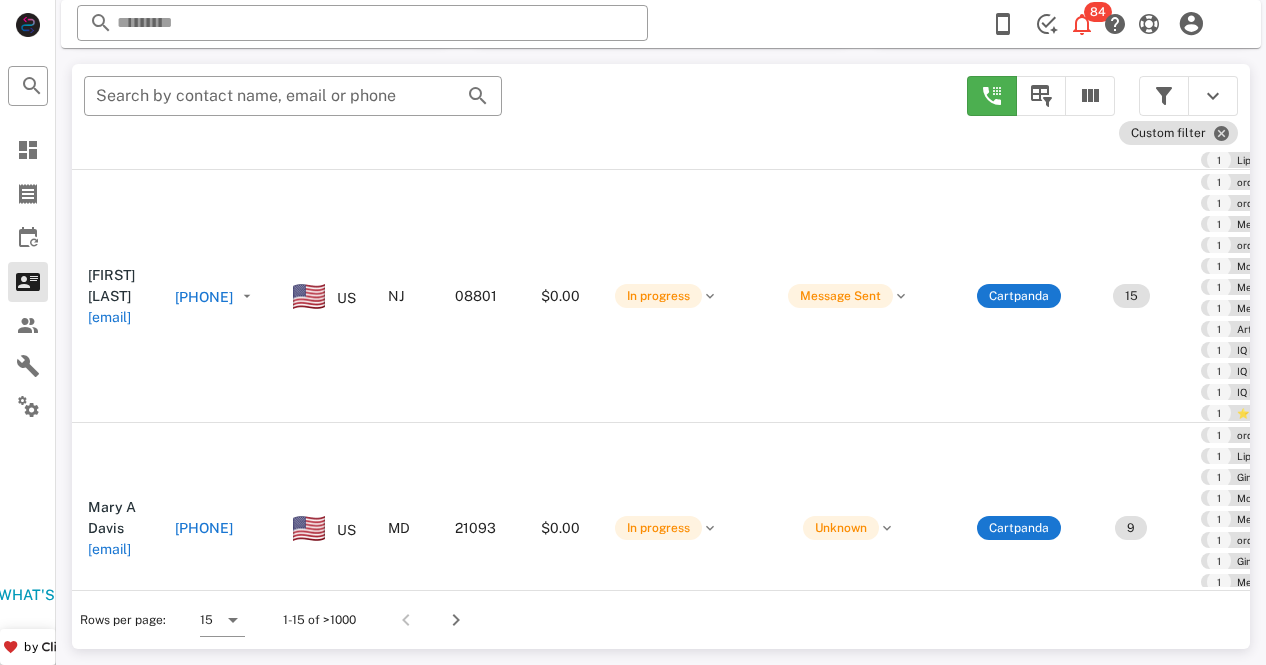 scroll, scrollTop: 24, scrollLeft: 0, axis: vertical 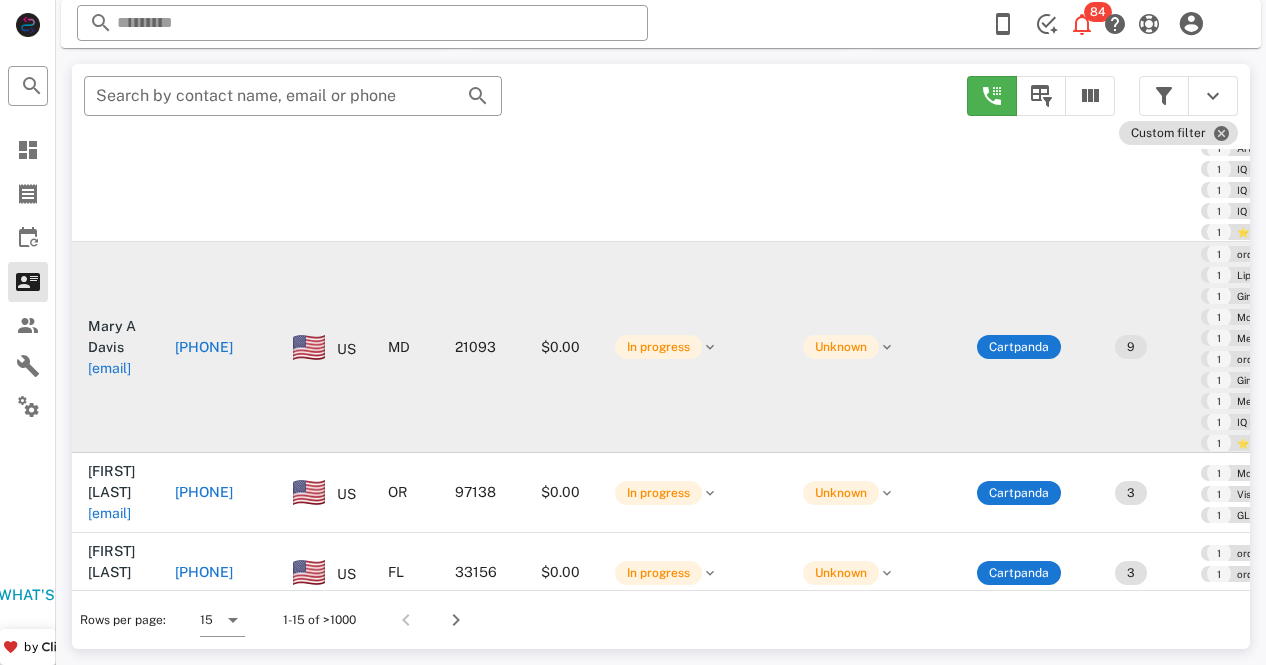 click on "Cartpanda" at bounding box center [1019, 347] 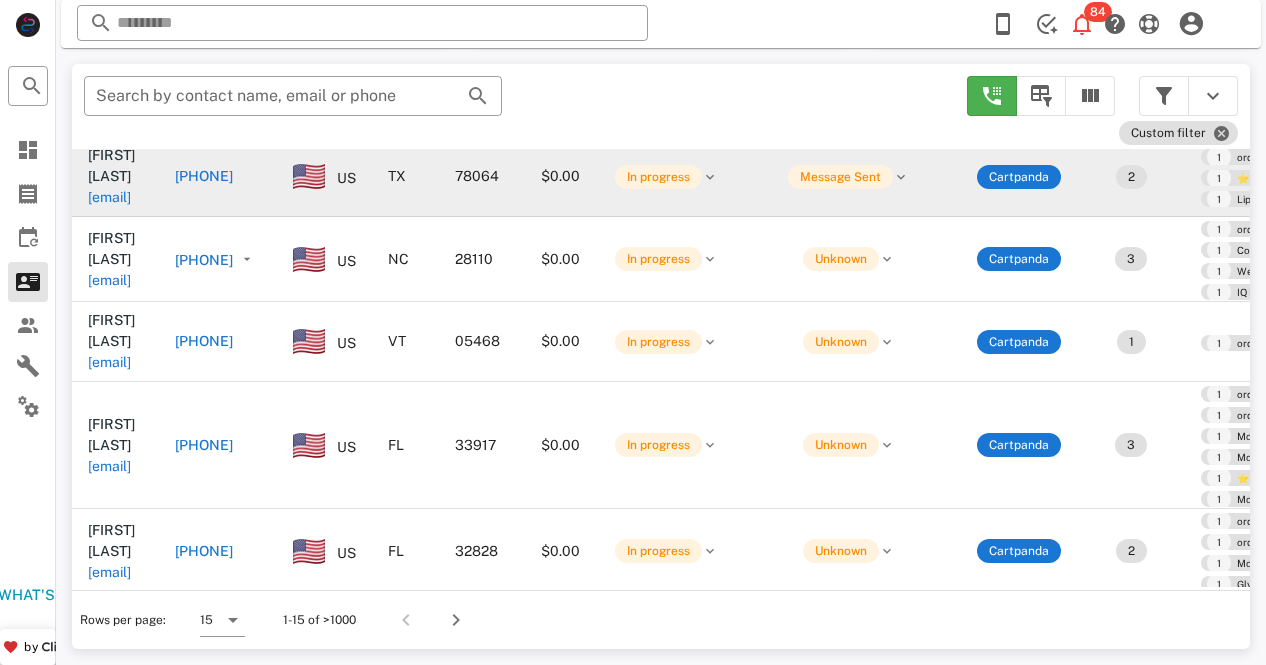 scroll, scrollTop: 1168, scrollLeft: 0, axis: vertical 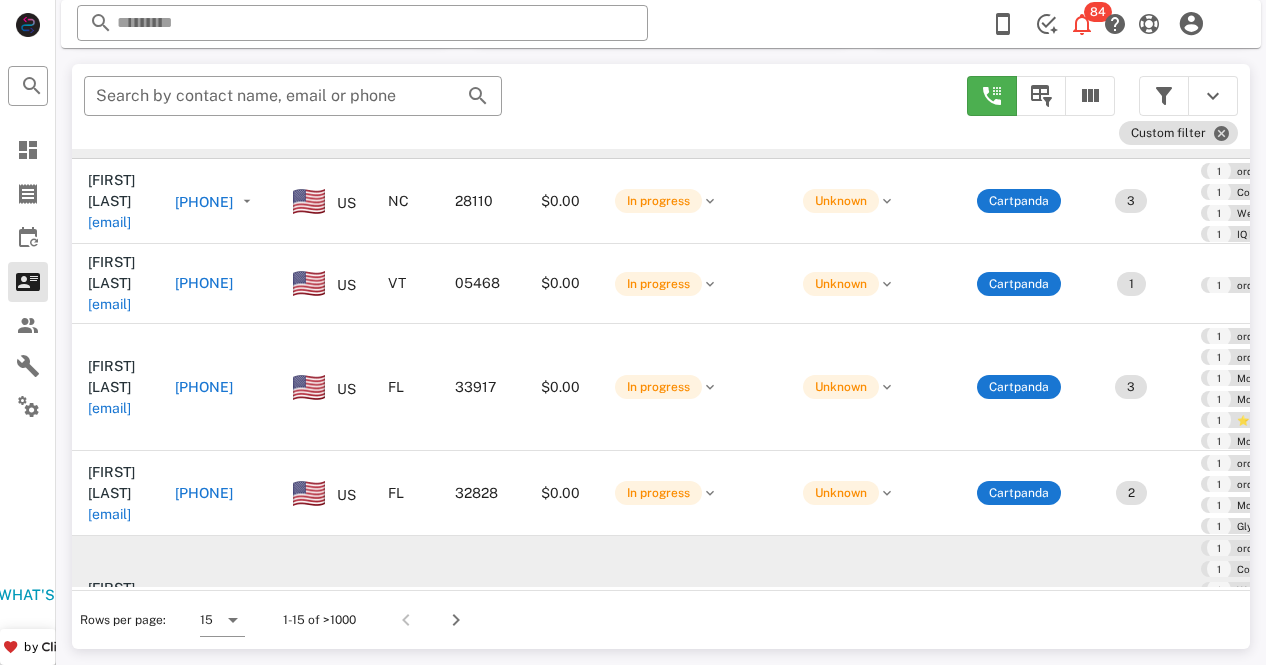 click on "In progress" at bounding box center [666, 609] 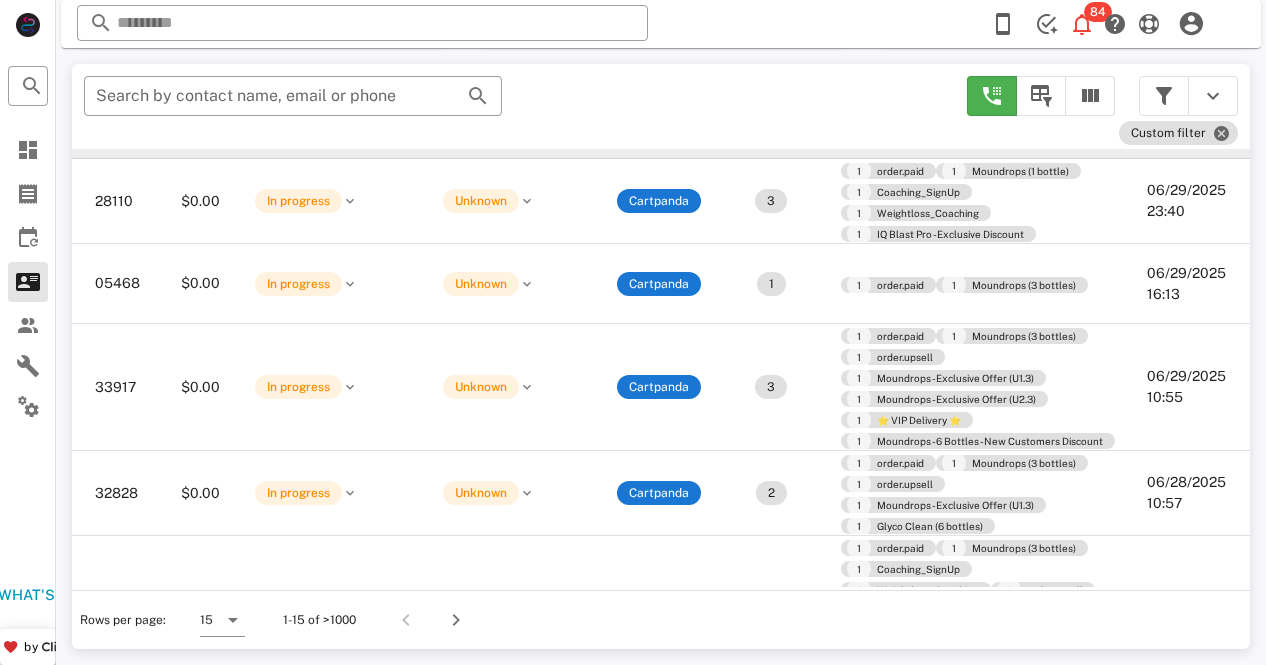 scroll, scrollTop: 1168, scrollLeft: 0, axis: vertical 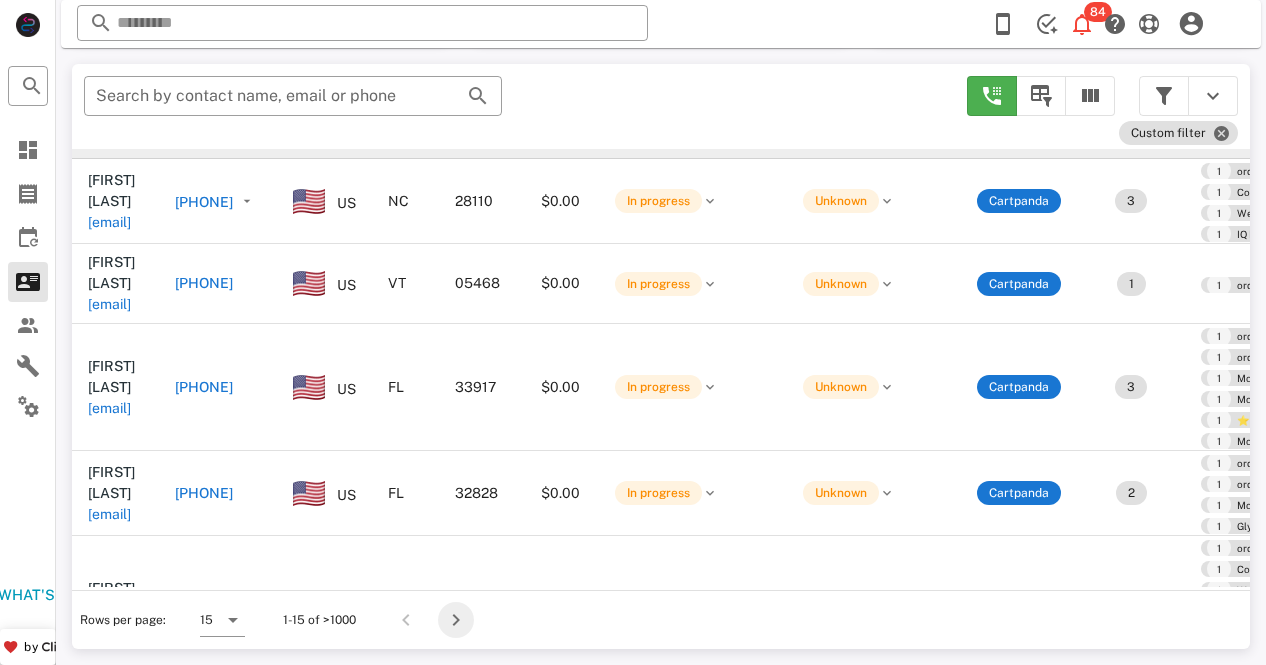 click at bounding box center [456, 620] 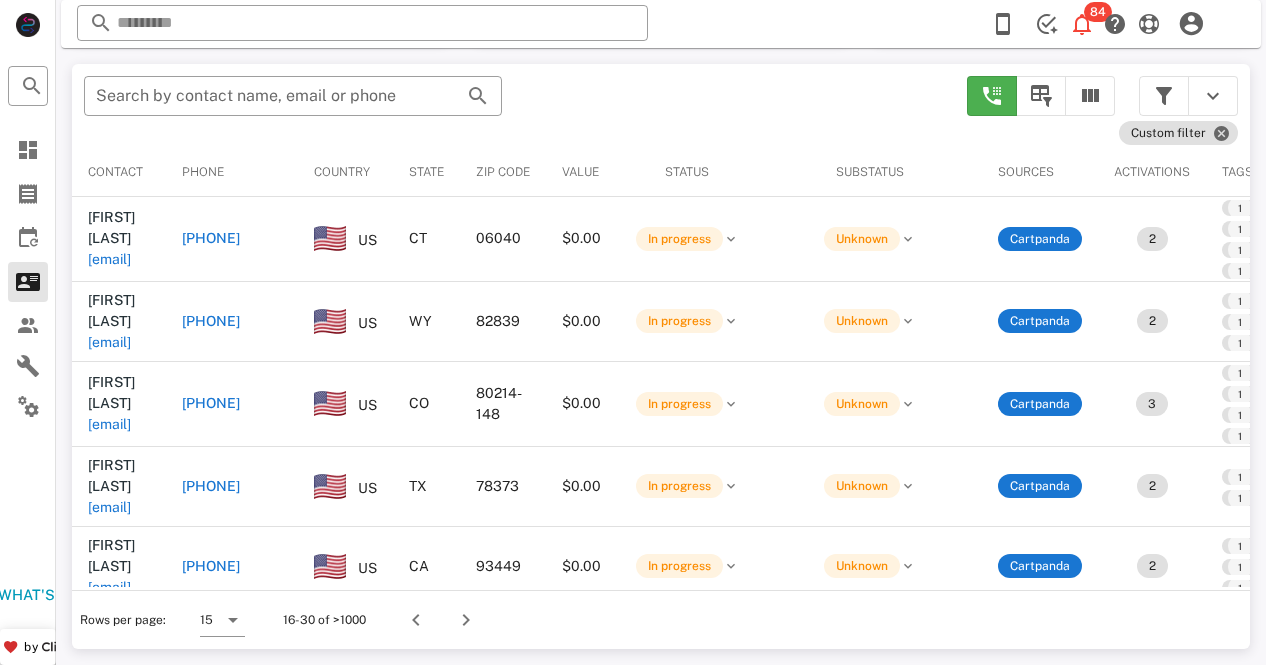scroll, scrollTop: 380, scrollLeft: 0, axis: vertical 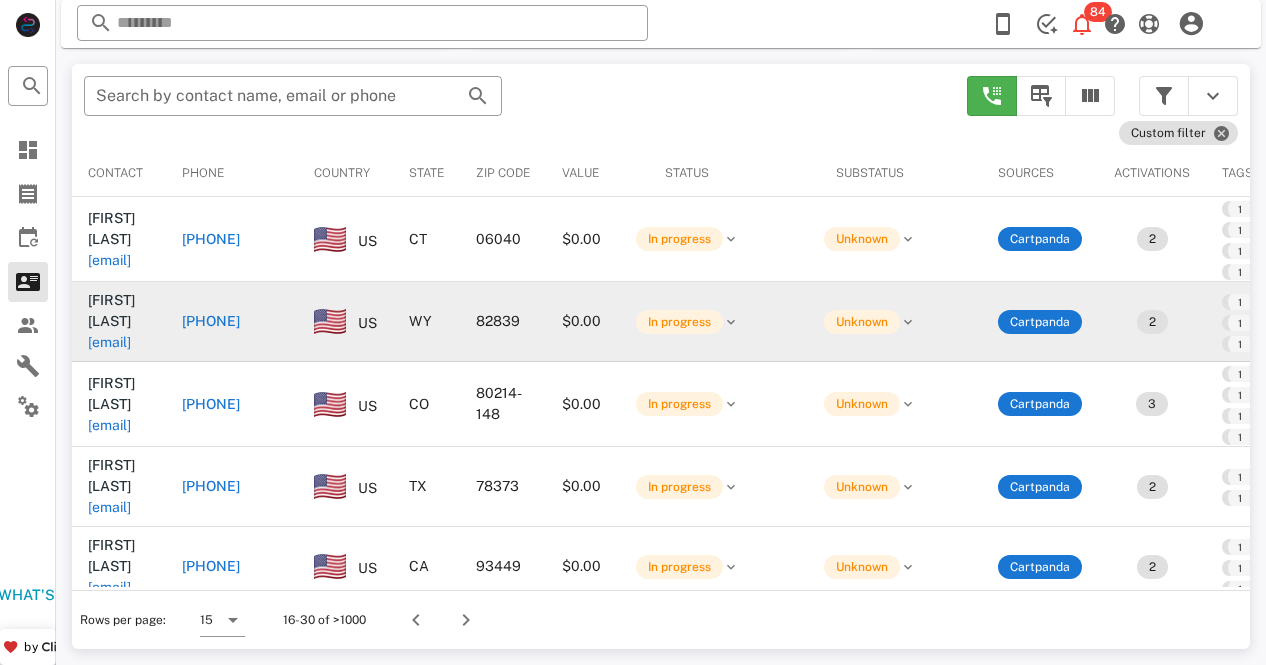 click on "[EMAIL]" at bounding box center [109, 342] 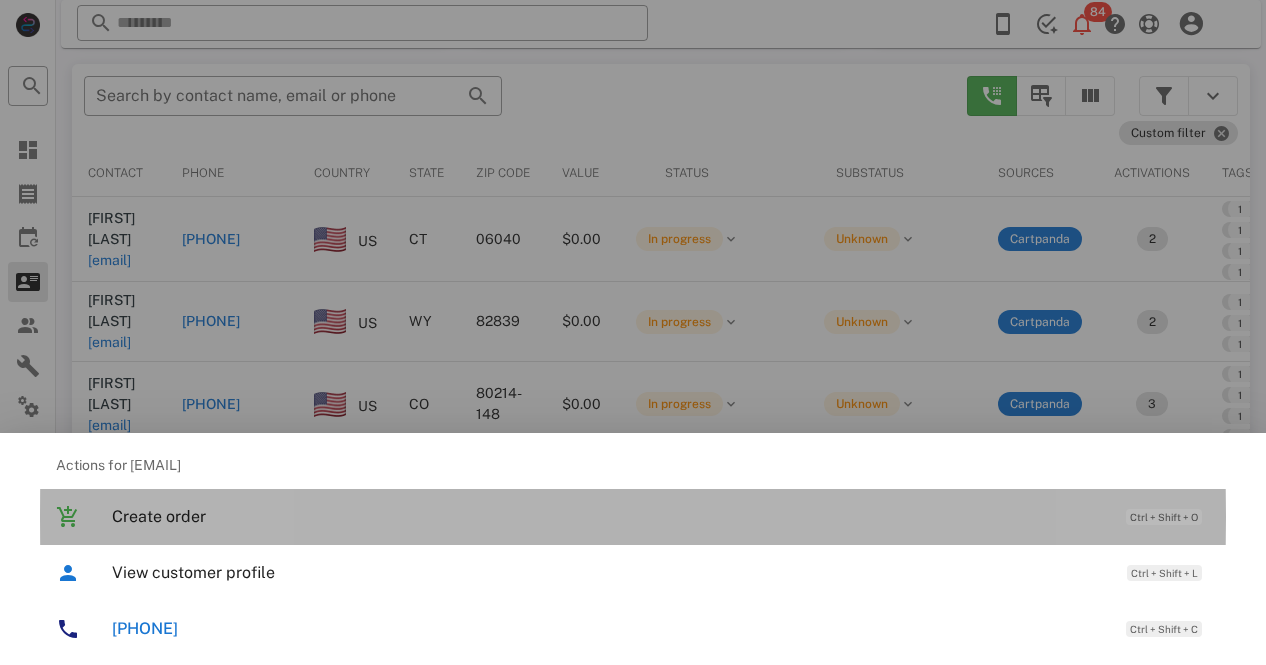 click on "Create order Ctrl + Shift + O" at bounding box center [661, 516] 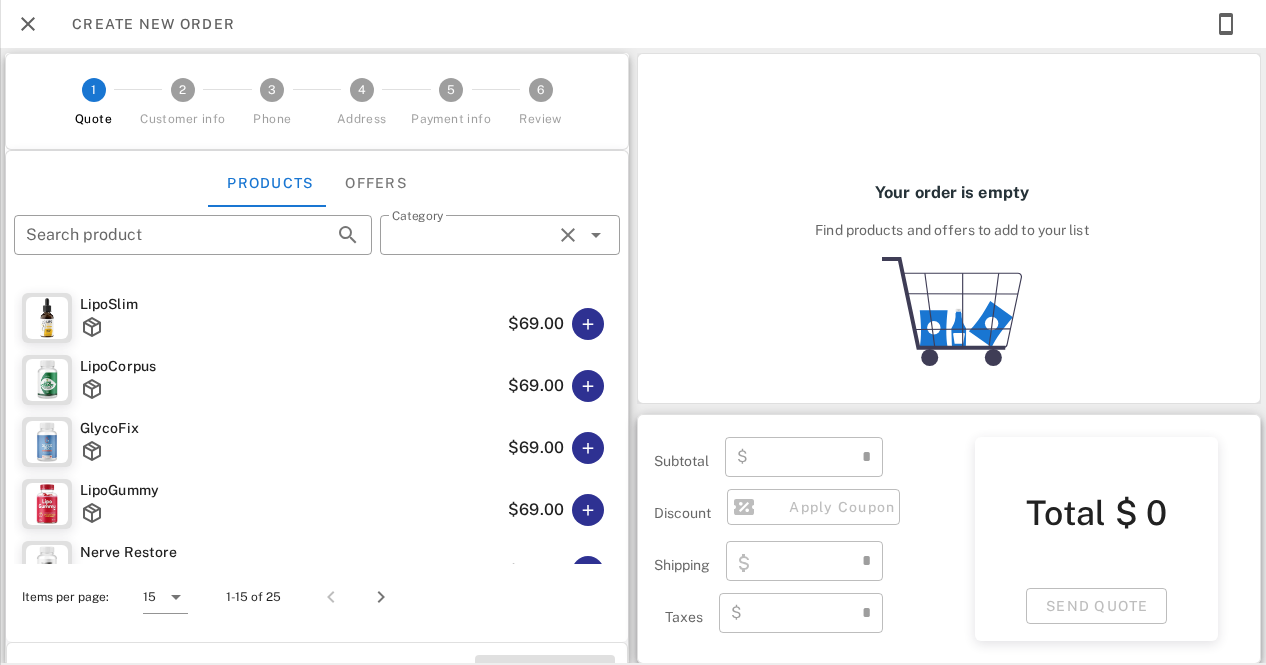 type on "**********" 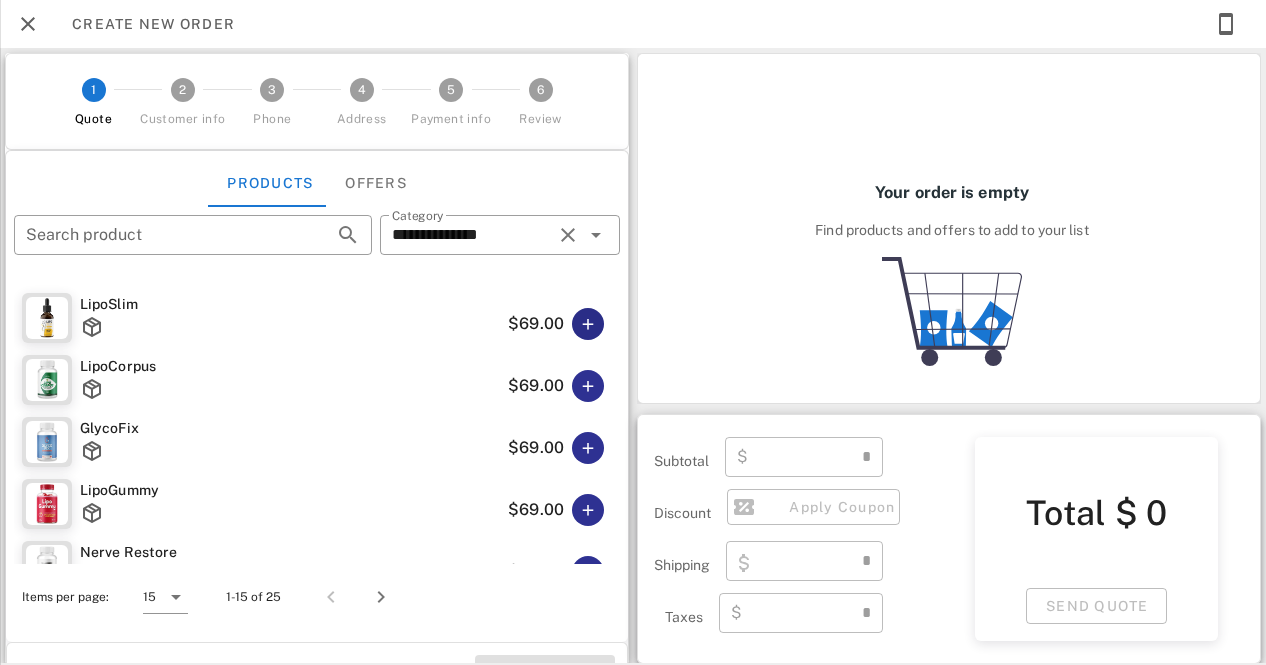 type on "****" 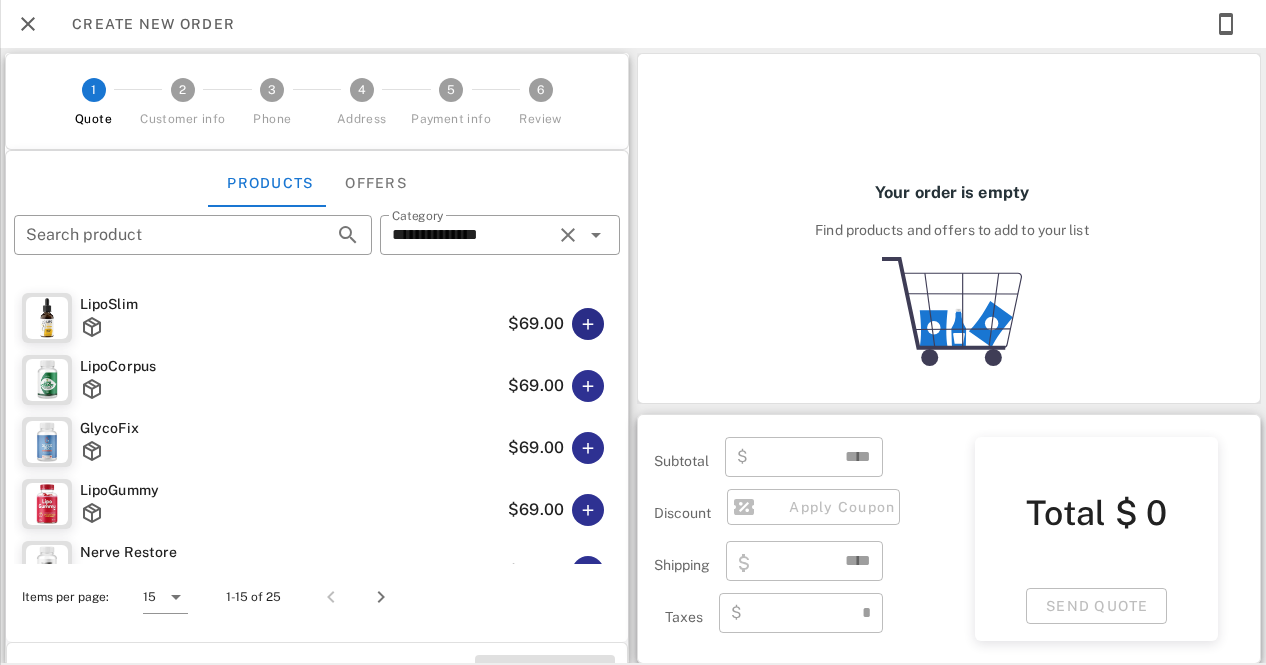 type on "****" 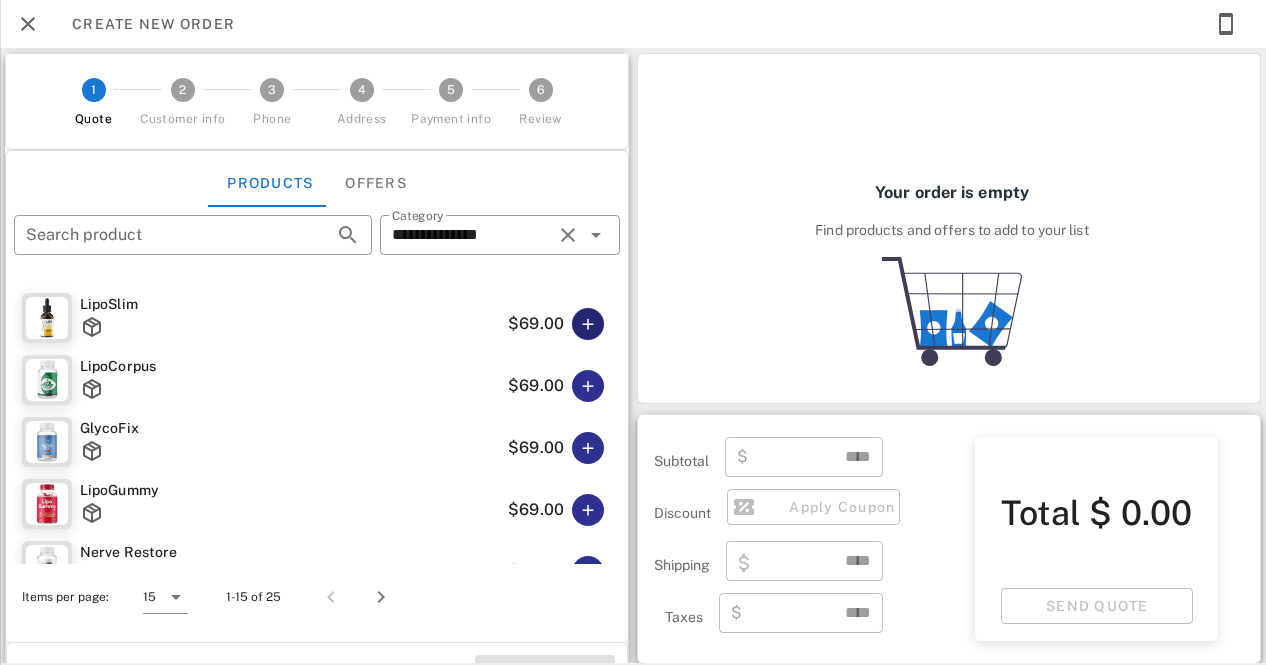 click at bounding box center (588, 324) 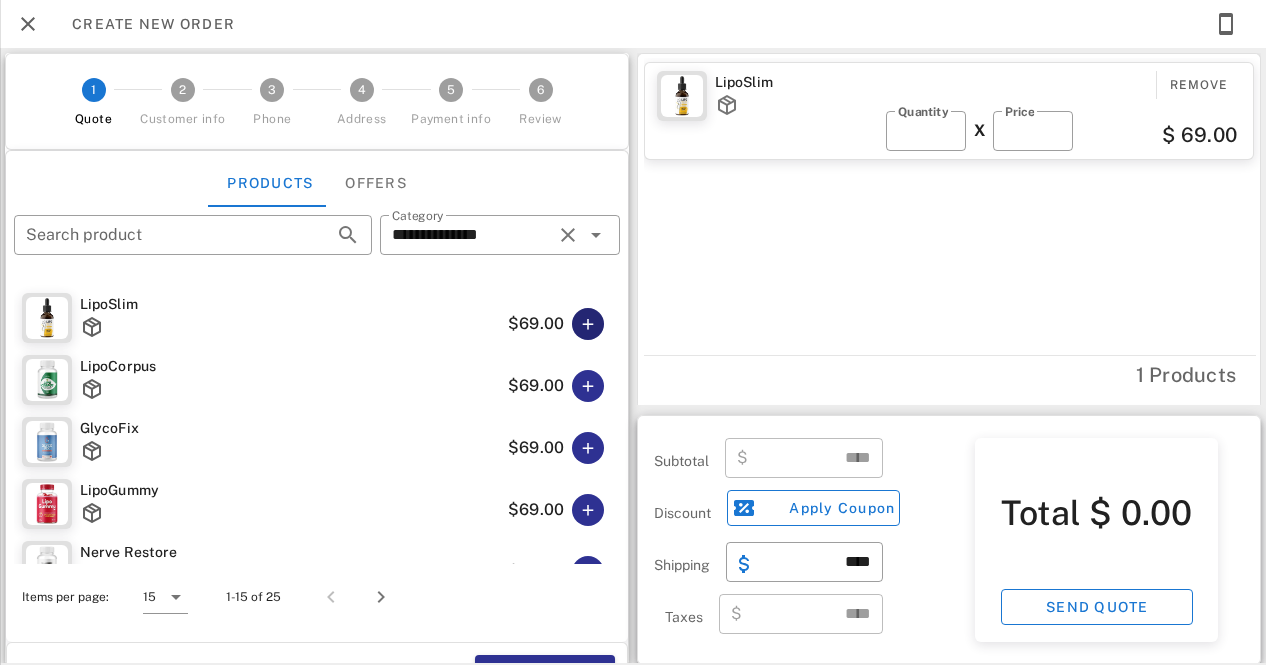 type on "*****" 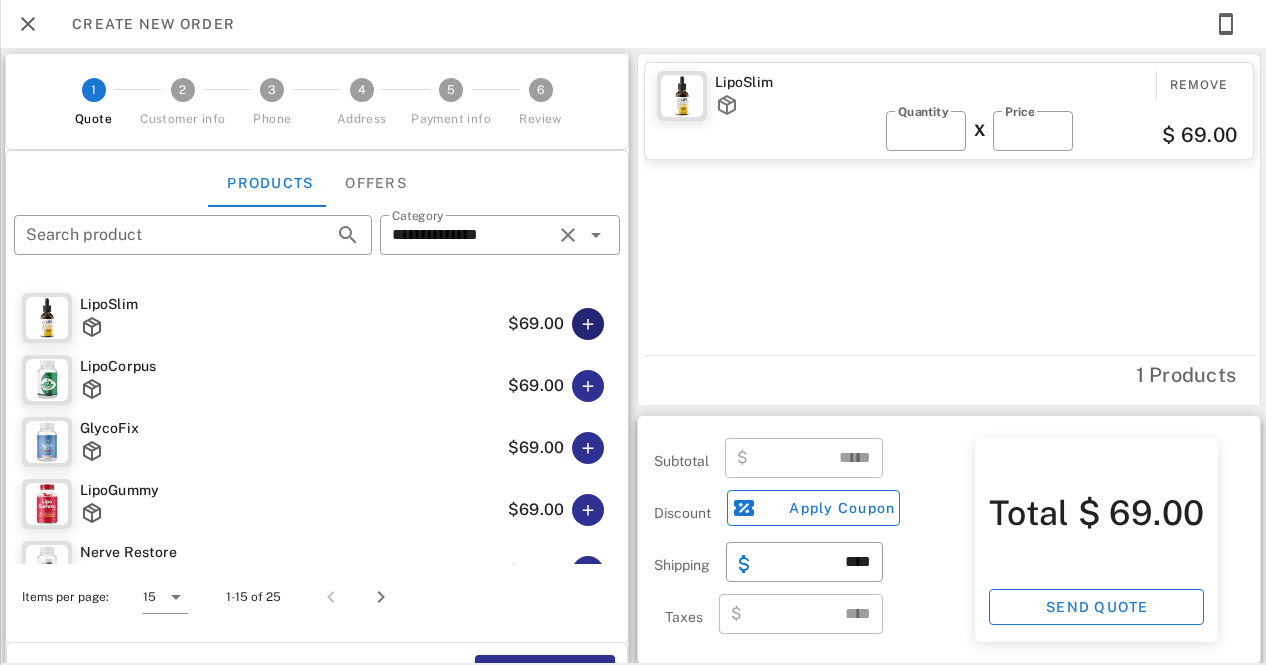click at bounding box center (588, 324) 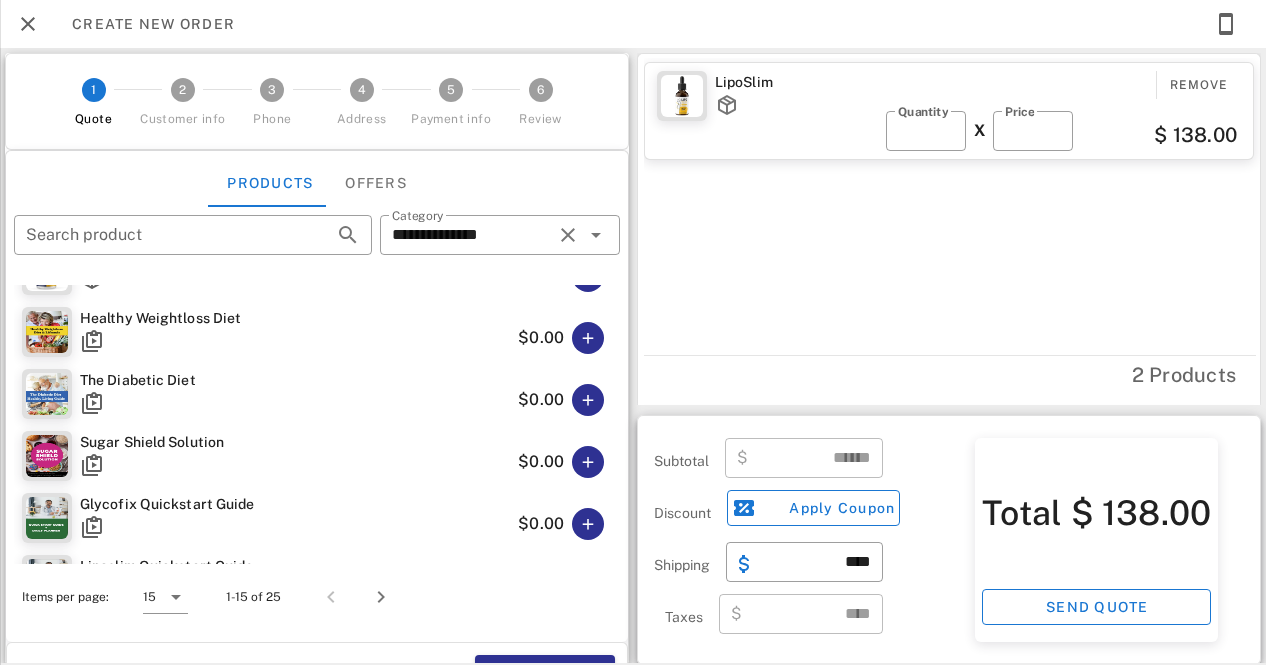 scroll, scrollTop: 666, scrollLeft: 0, axis: vertical 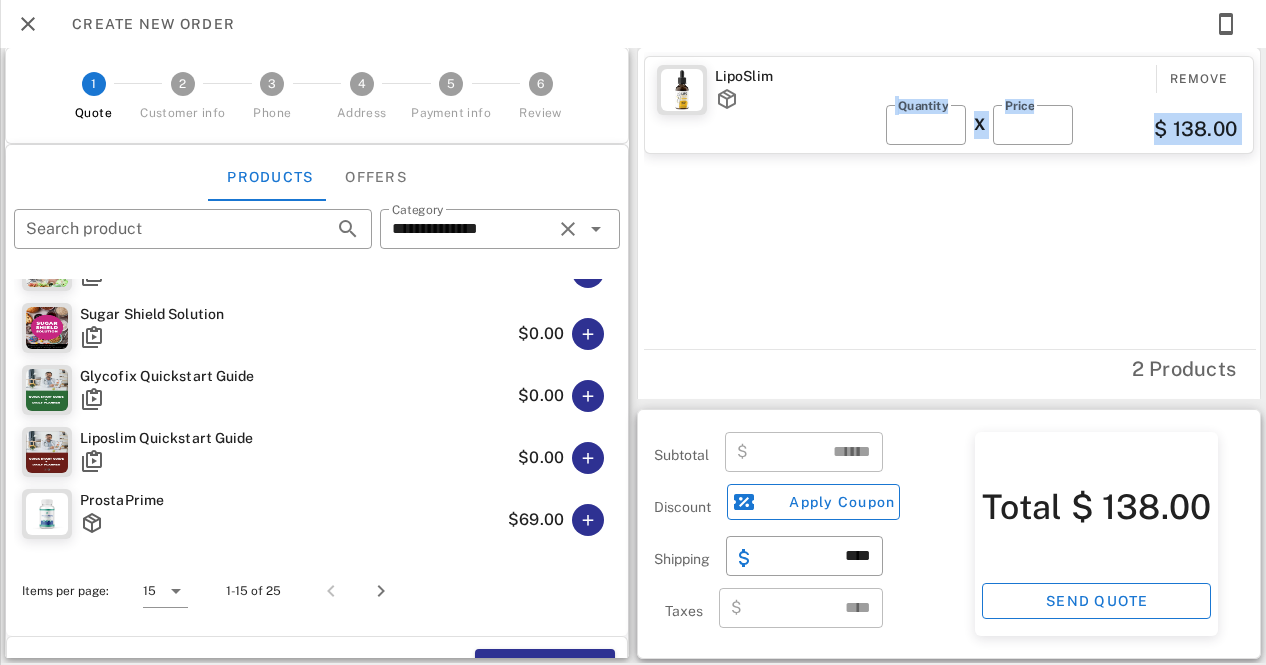 drag, startPoint x: 628, startPoint y: 339, endPoint x: 626, endPoint y: 364, distance: 25.079872 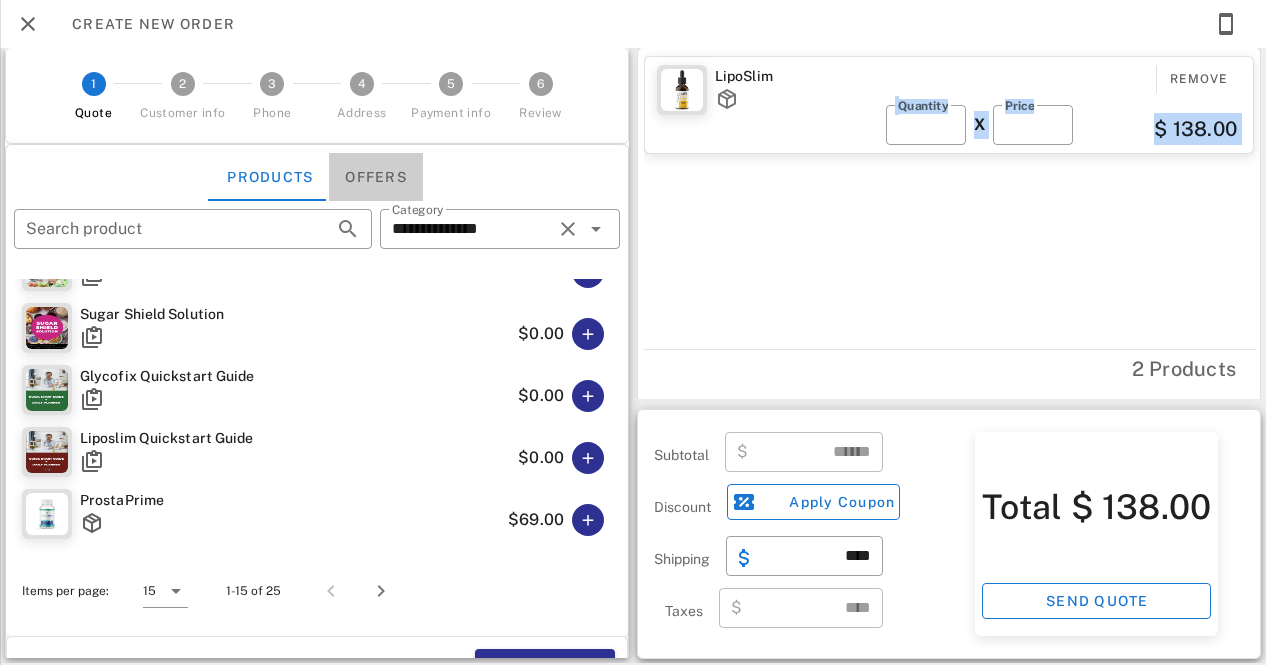 click on "Offers" at bounding box center [376, 177] 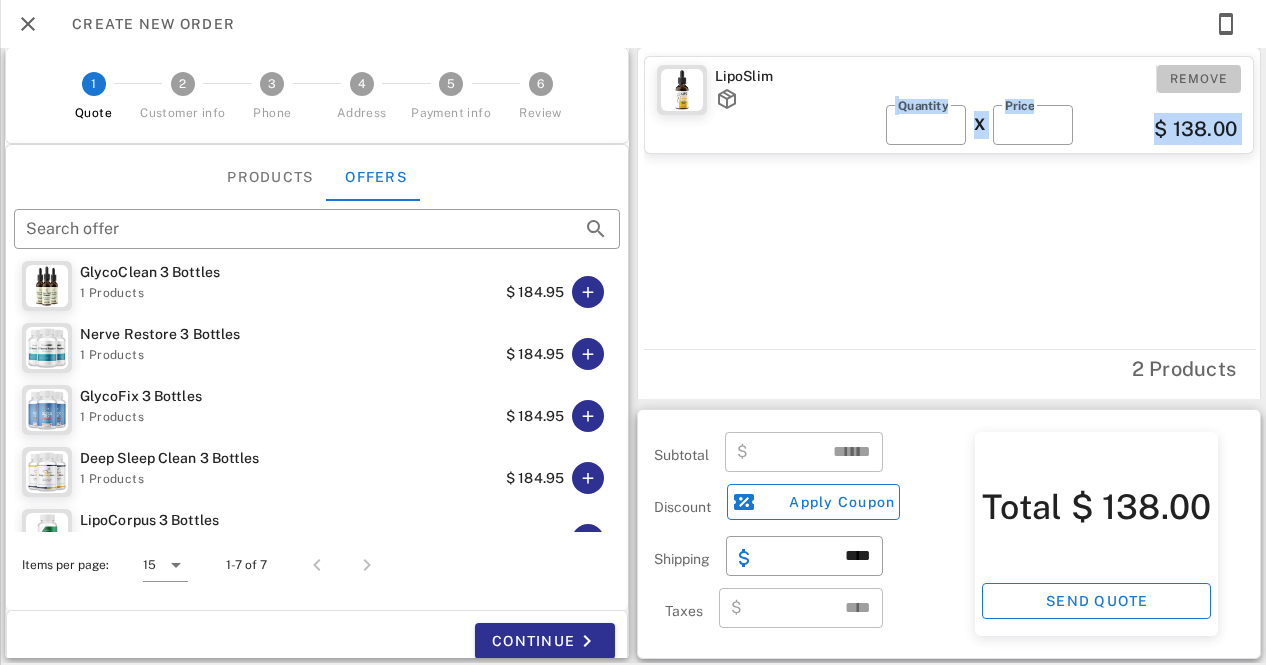 click on "Remove" at bounding box center [1199, 79] 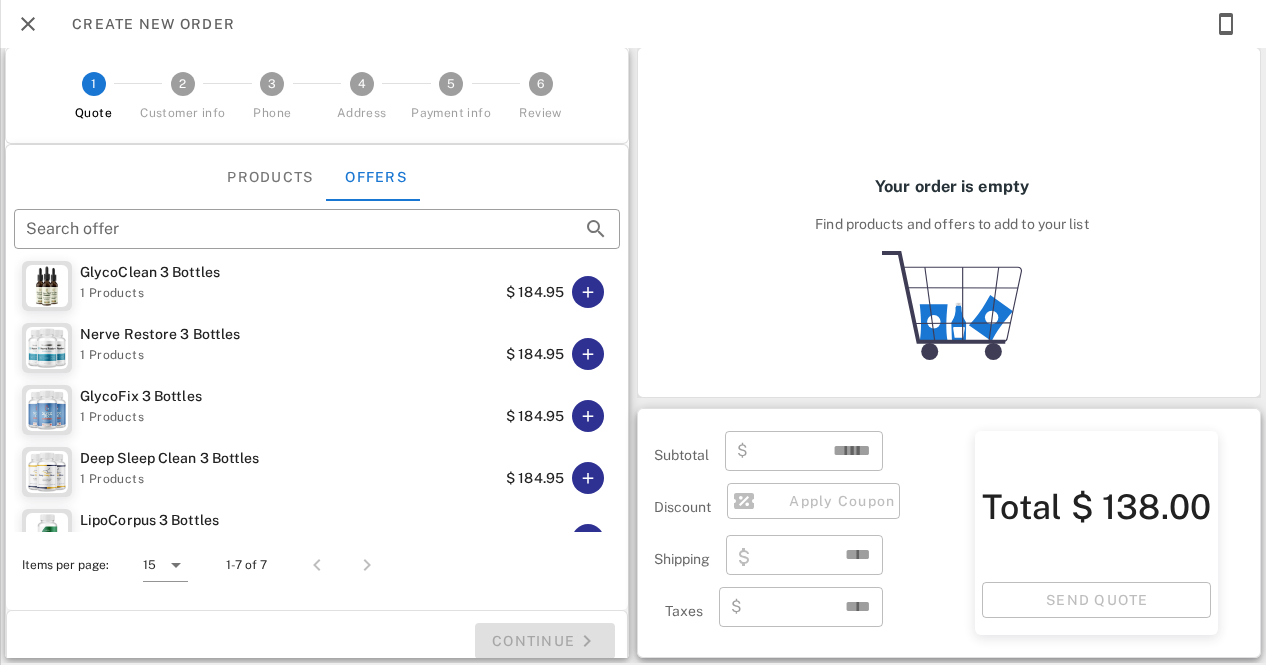 type on "****" 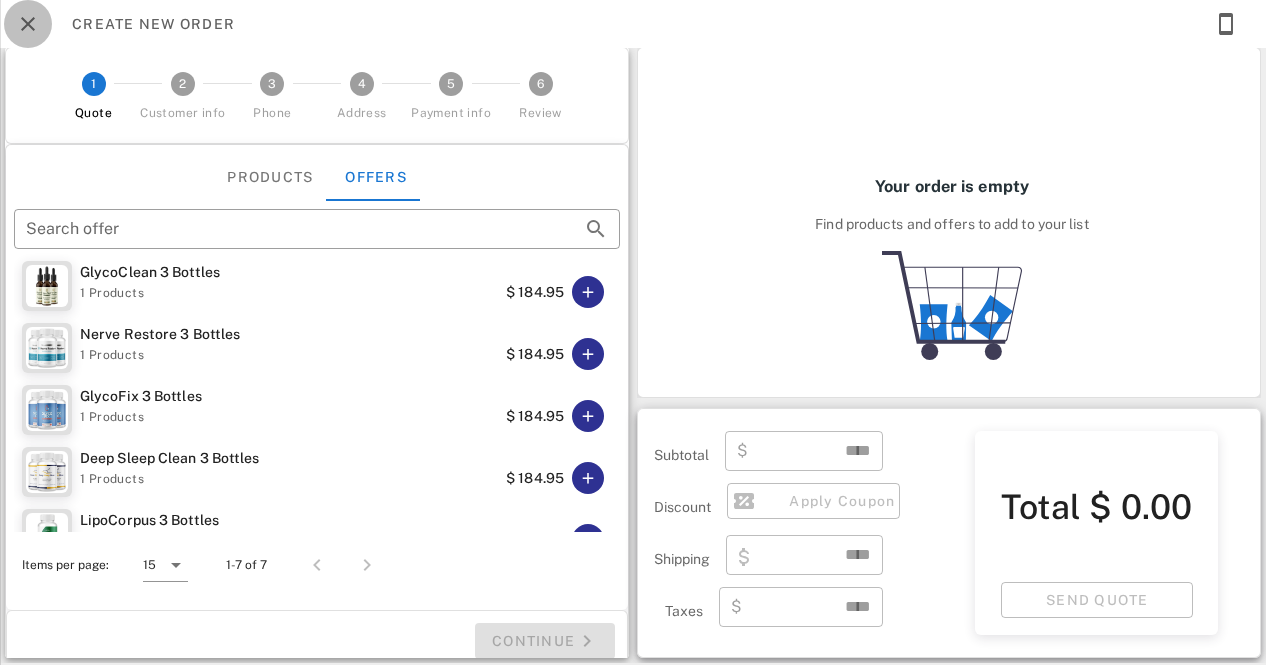 click at bounding box center (28, 24) 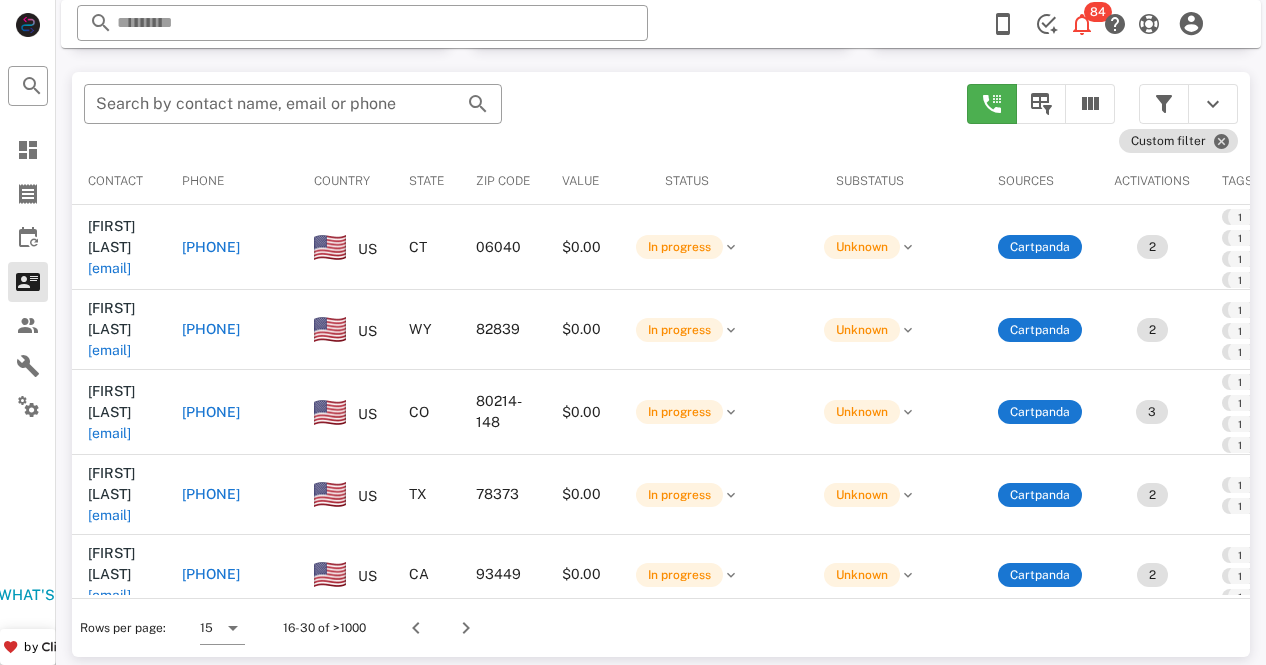 scroll, scrollTop: 380, scrollLeft: 0, axis: vertical 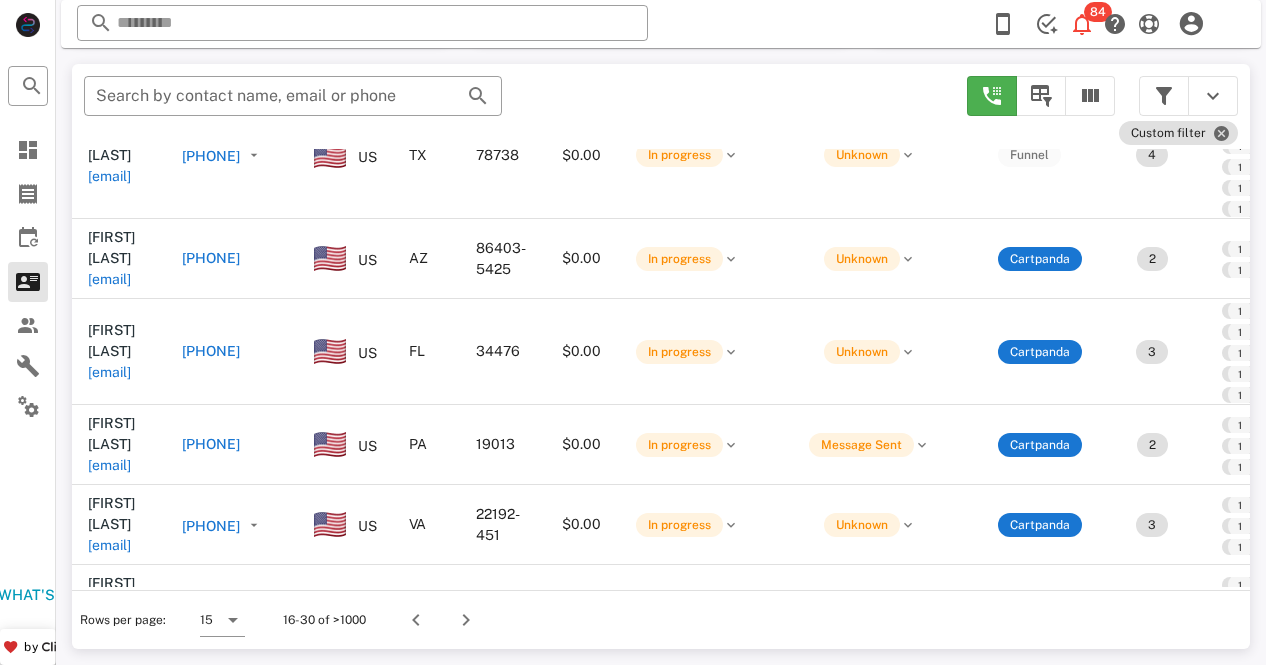 drag, startPoint x: 1245, startPoint y: 592, endPoint x: 688, endPoint y: 434, distance: 578.9758 